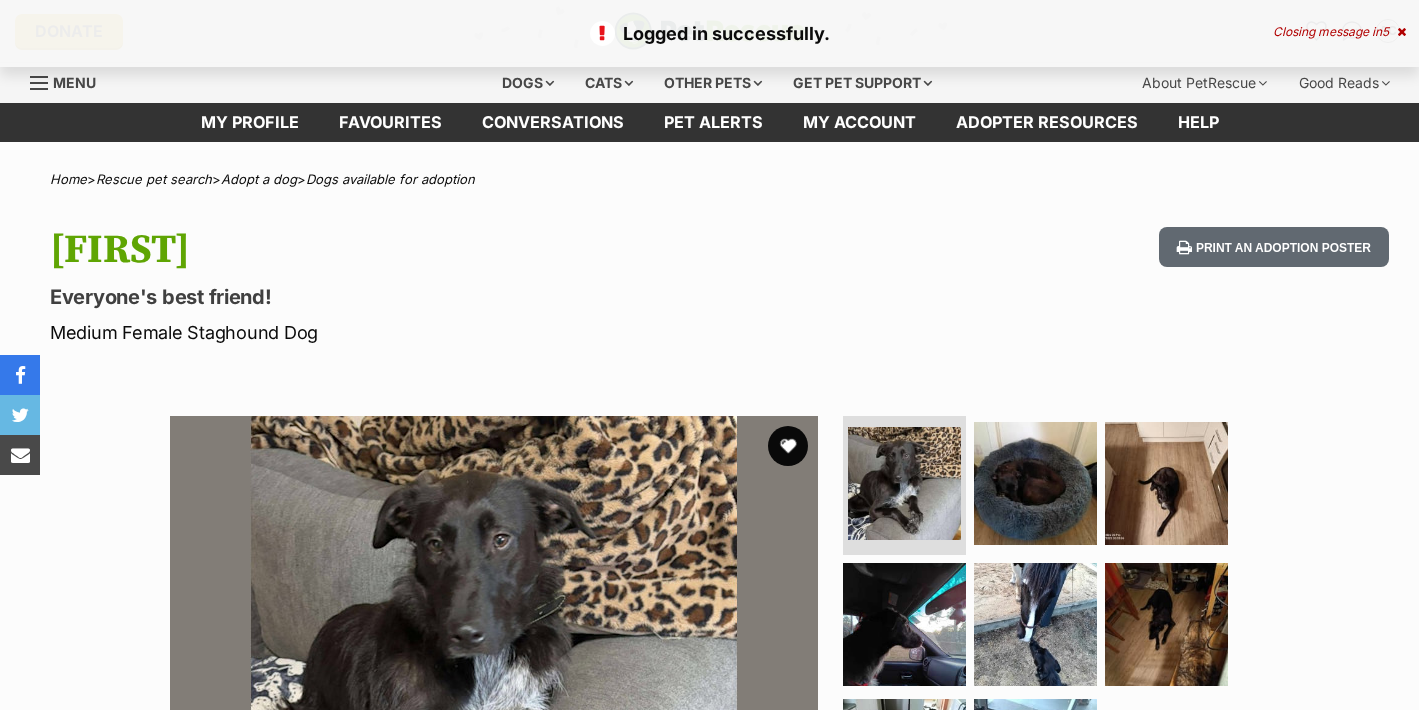 scroll, scrollTop: 0, scrollLeft: 0, axis: both 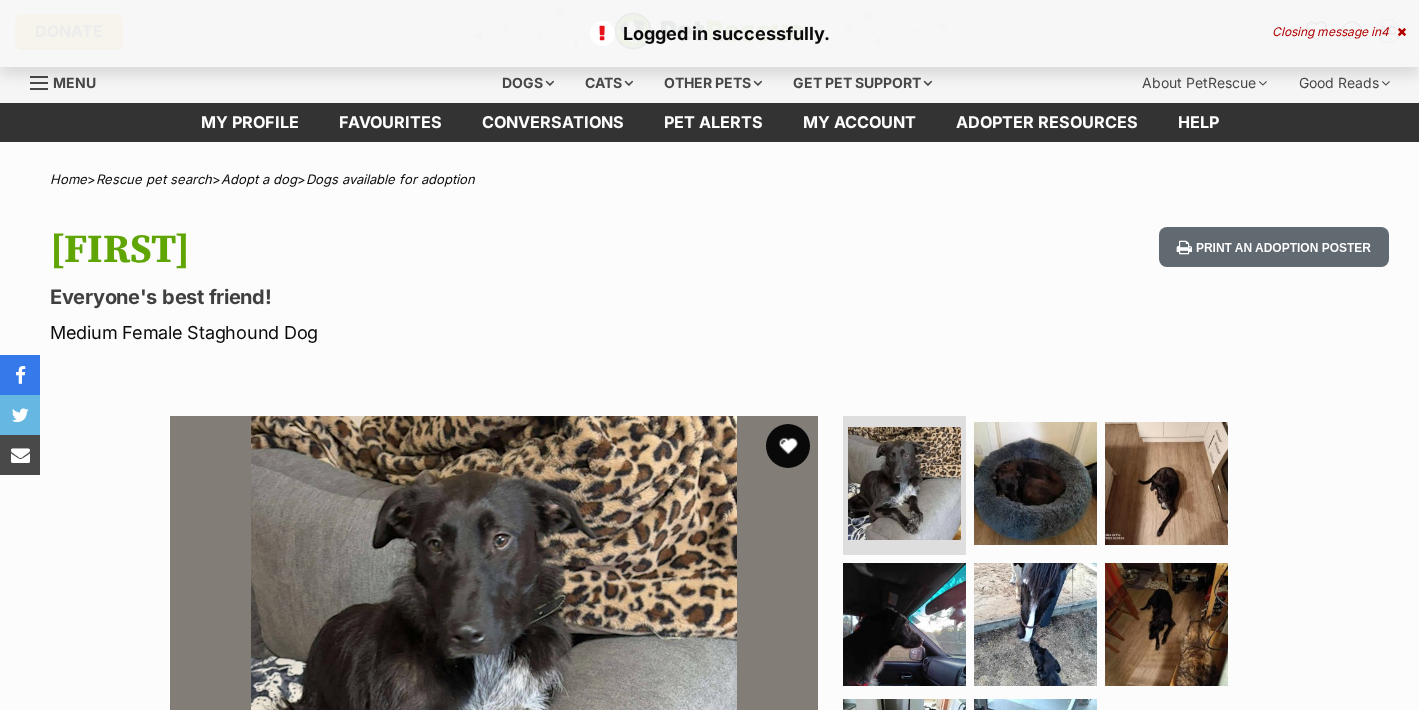 click at bounding box center [788, 446] 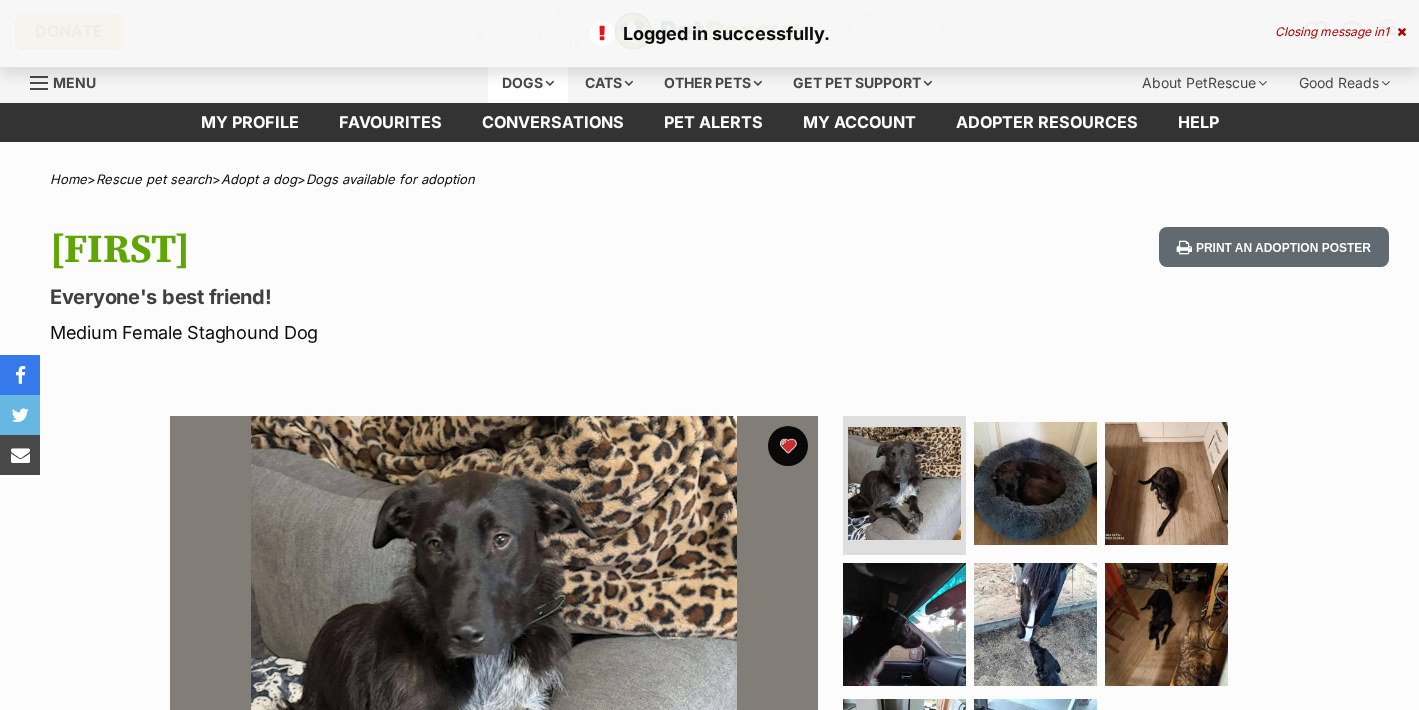 click on "Dogs" at bounding box center [528, 83] 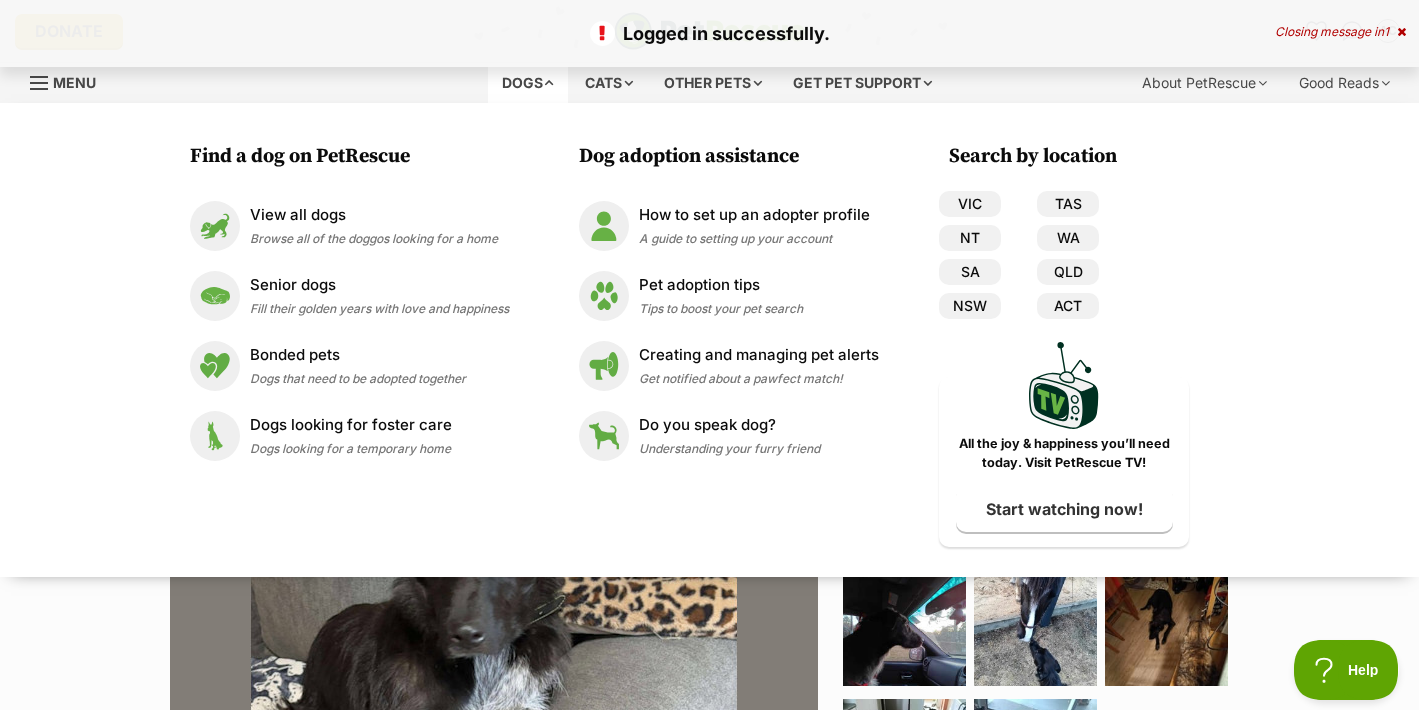 scroll, scrollTop: 0, scrollLeft: 0, axis: both 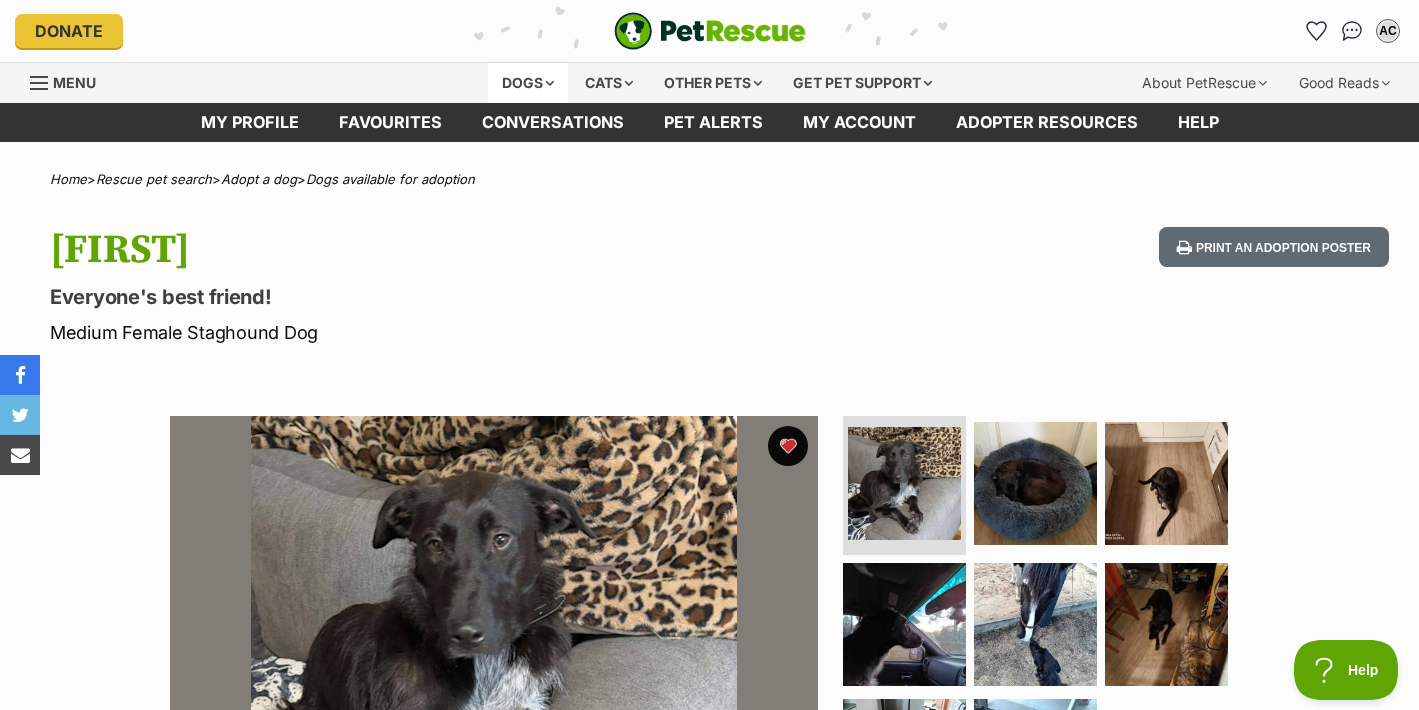 click on "Dogs" at bounding box center [528, 83] 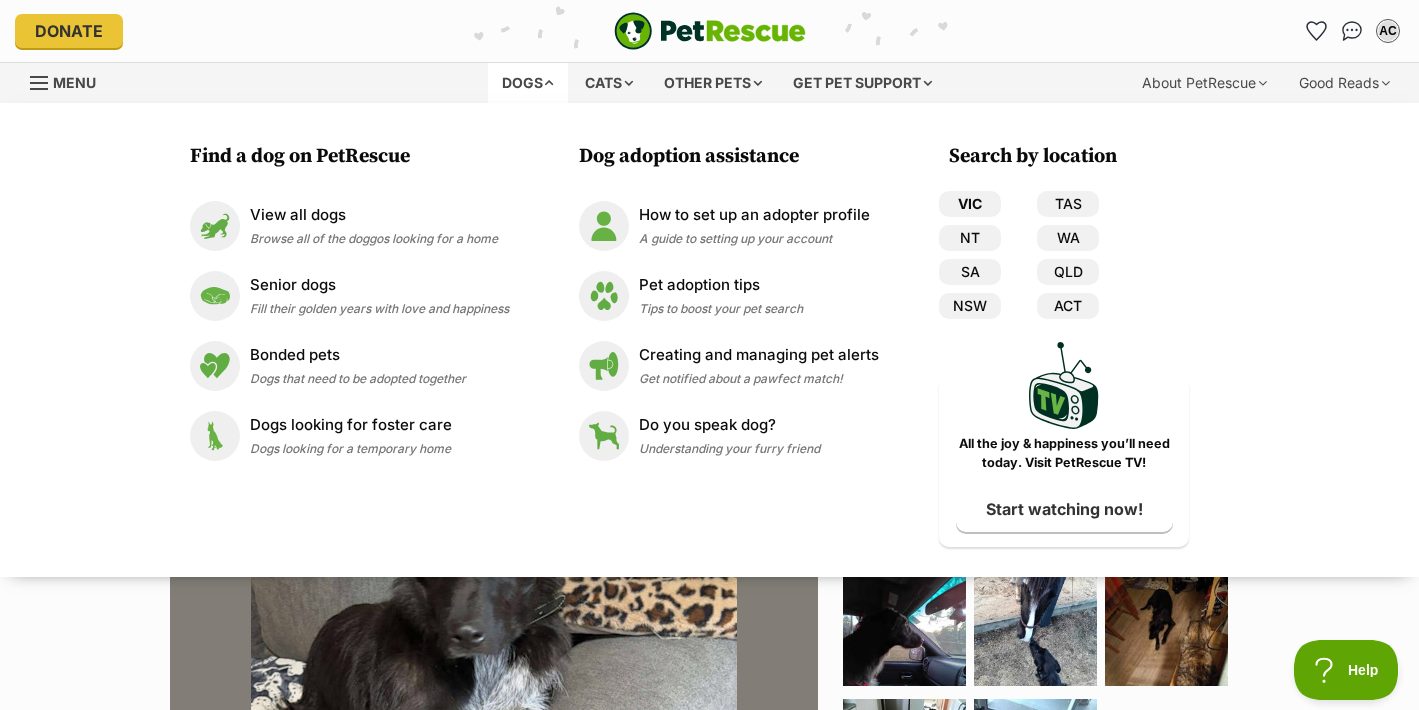 click on "VIC" at bounding box center (970, 204) 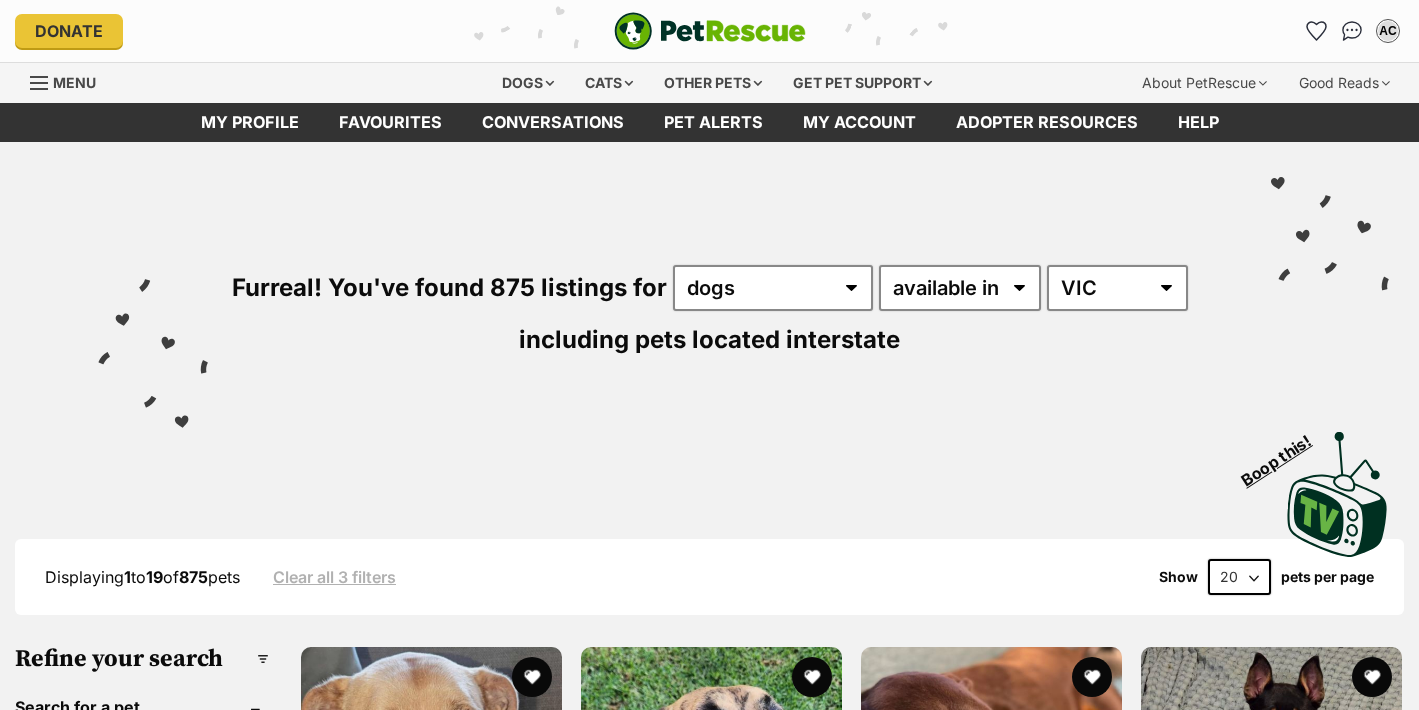 scroll, scrollTop: 0, scrollLeft: 0, axis: both 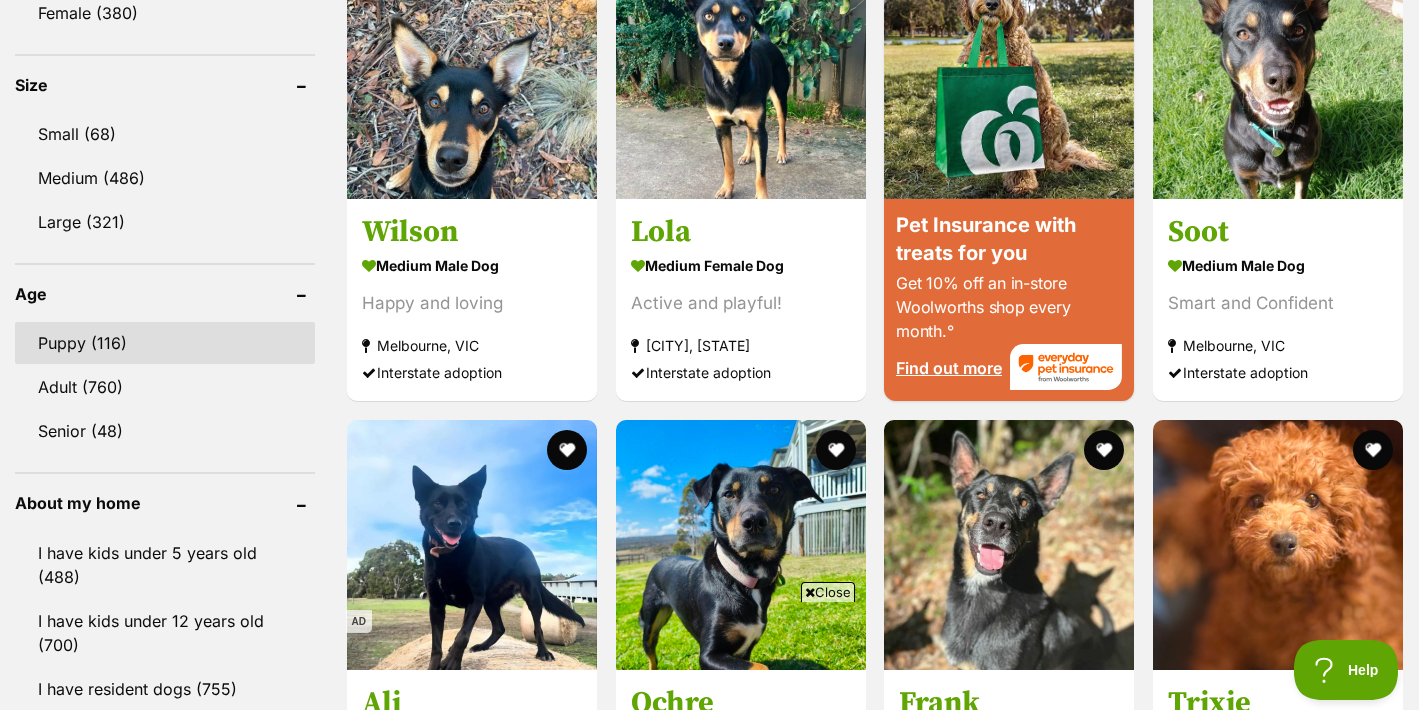 click on "Puppy (116)" at bounding box center (165, 343) 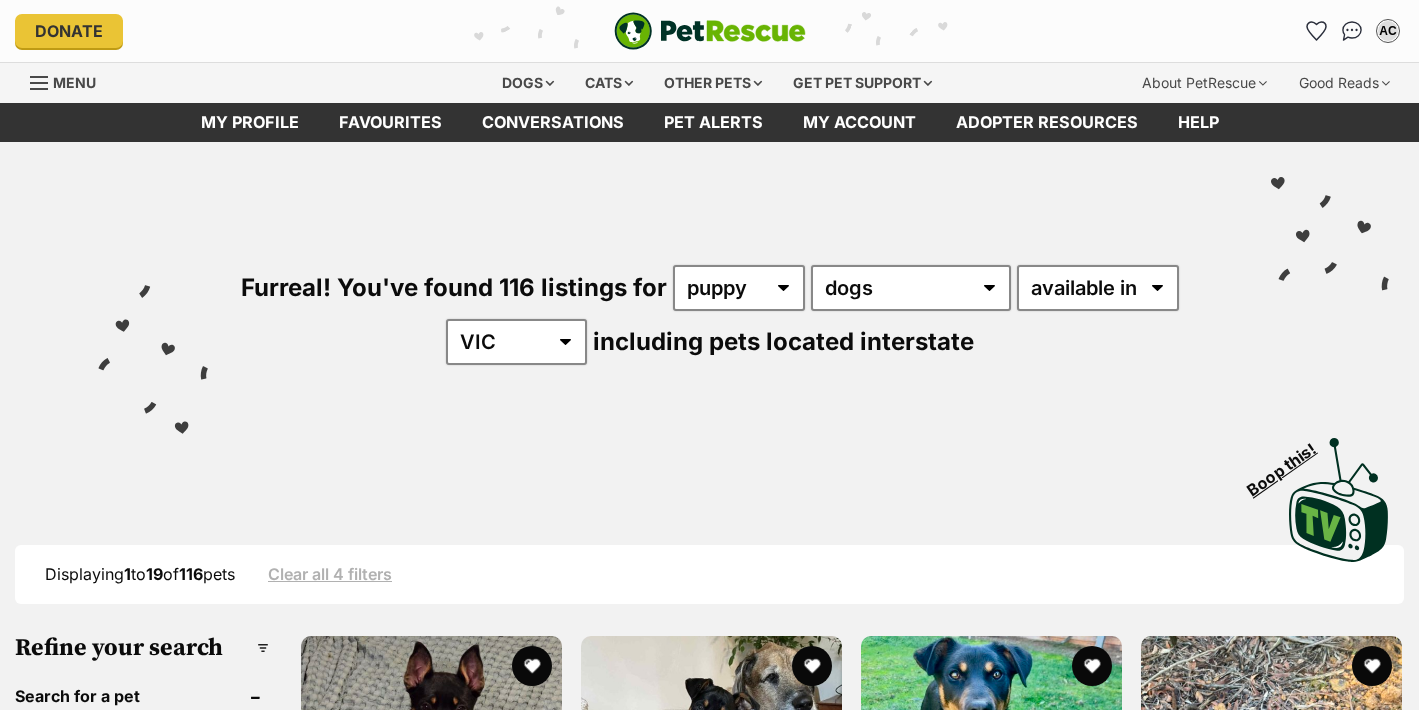 scroll, scrollTop: 0, scrollLeft: 0, axis: both 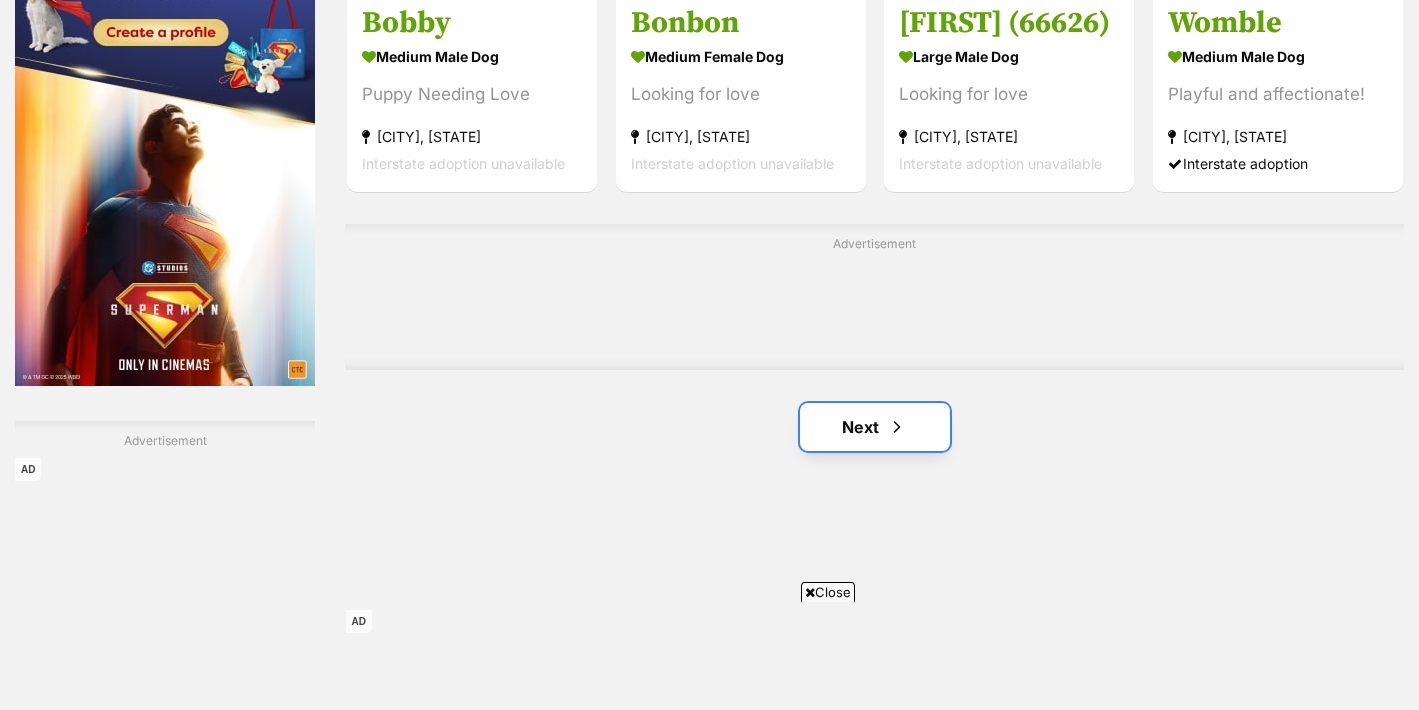 click on "Next" at bounding box center [875, 427] 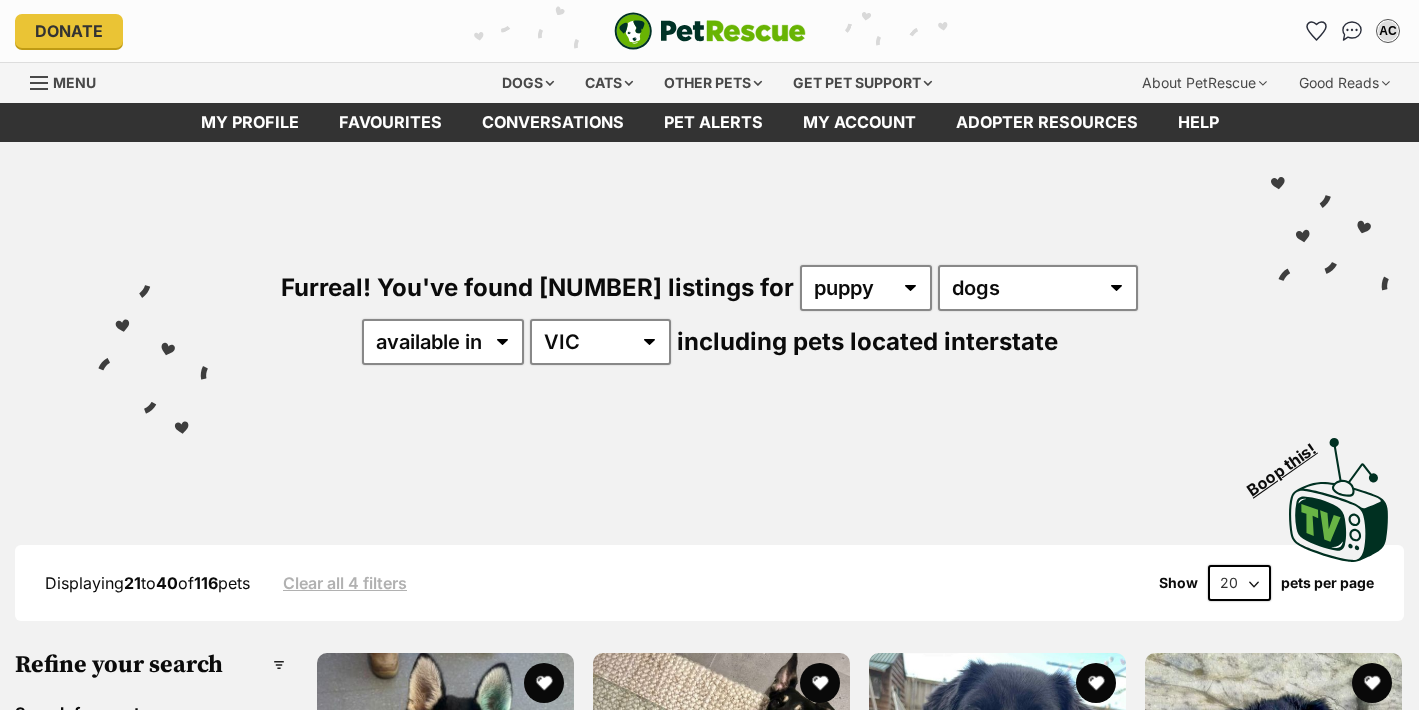 scroll, scrollTop: 0, scrollLeft: 0, axis: both 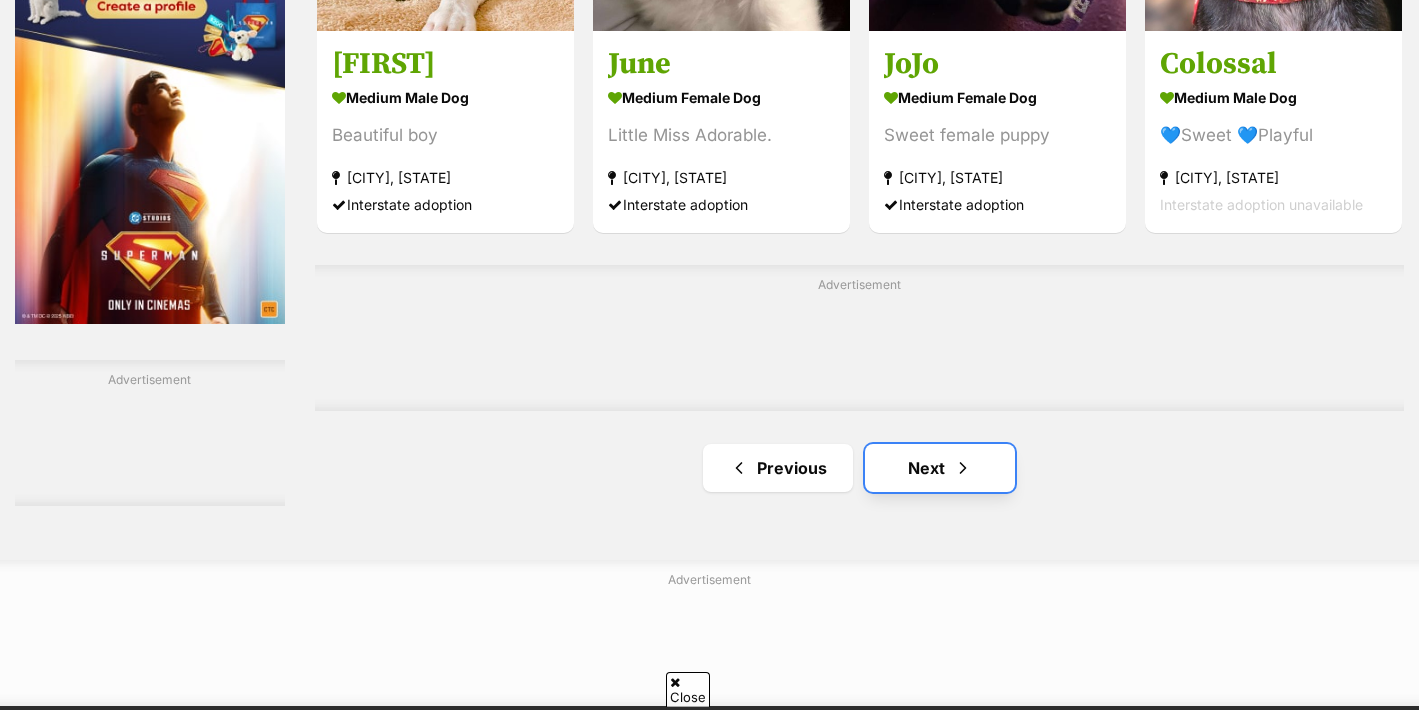 click on "Next" at bounding box center (940, 468) 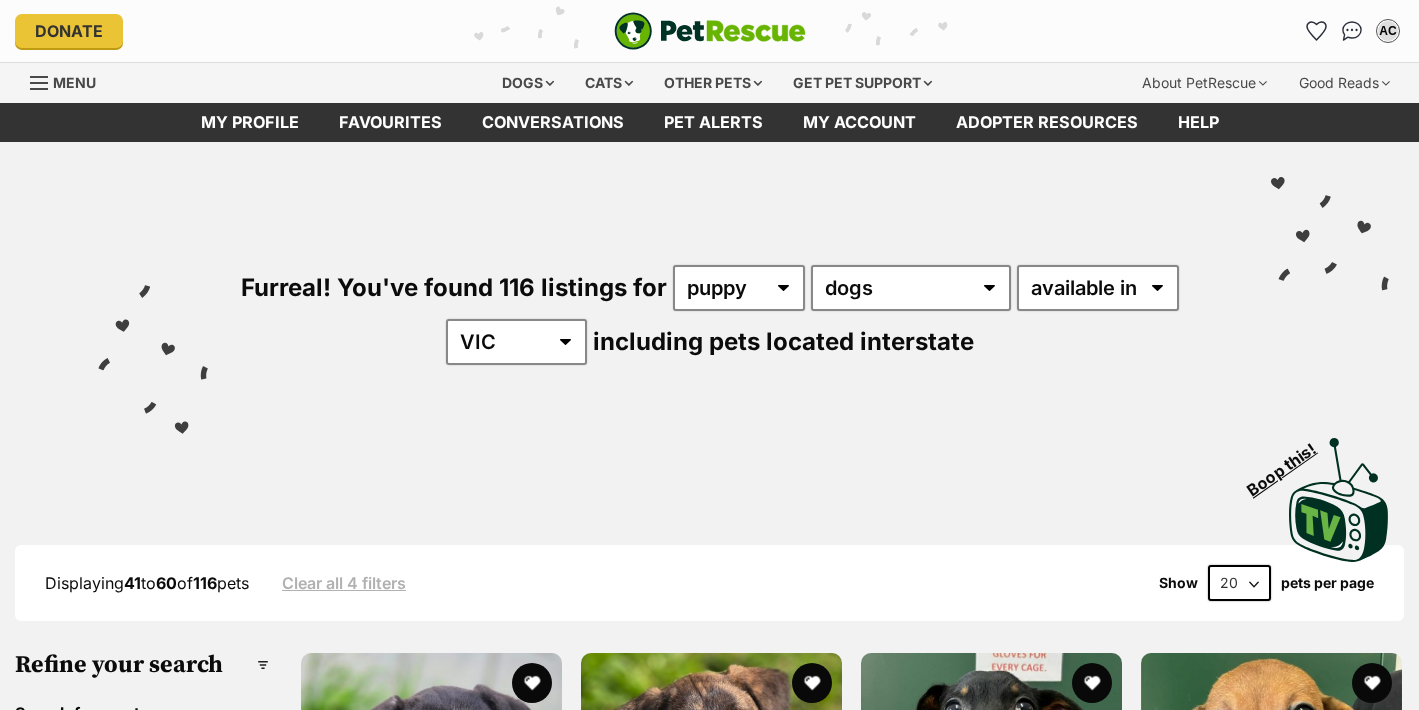scroll, scrollTop: 0, scrollLeft: 0, axis: both 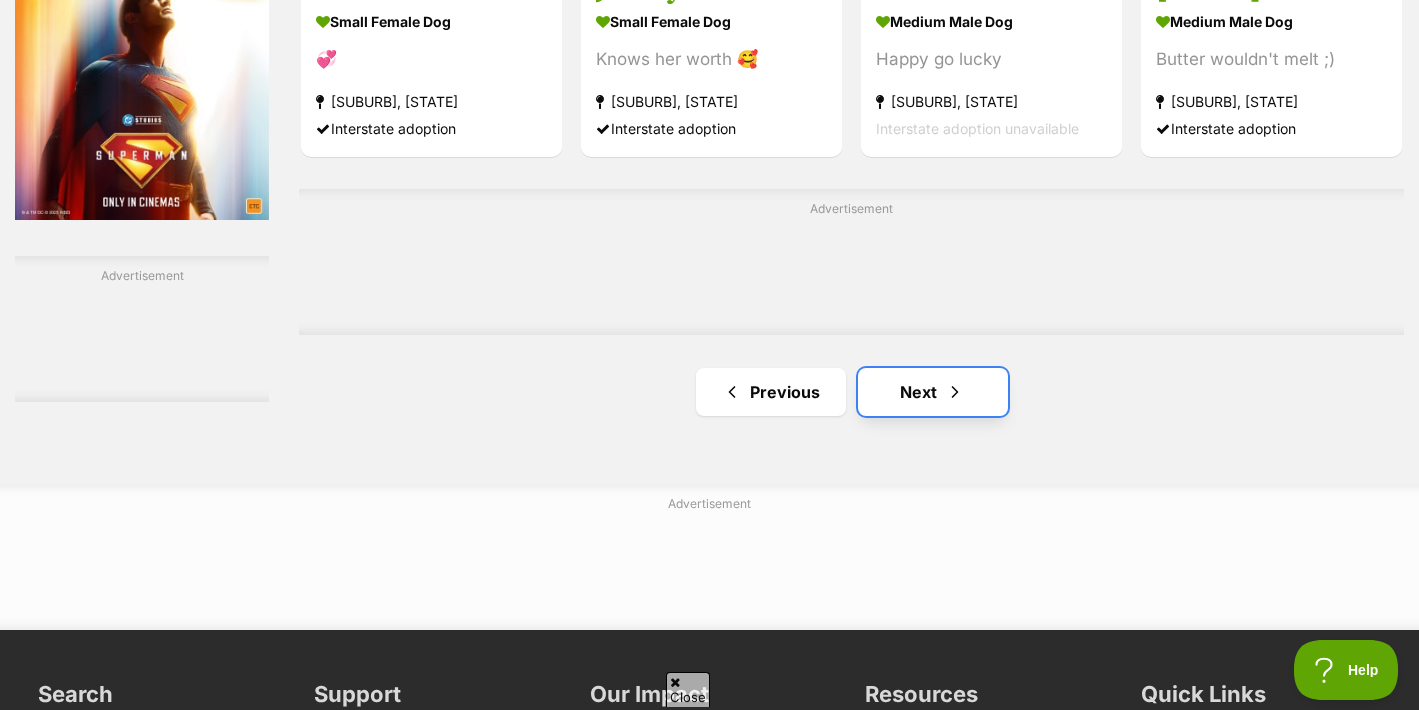 click on "Next" at bounding box center [933, 392] 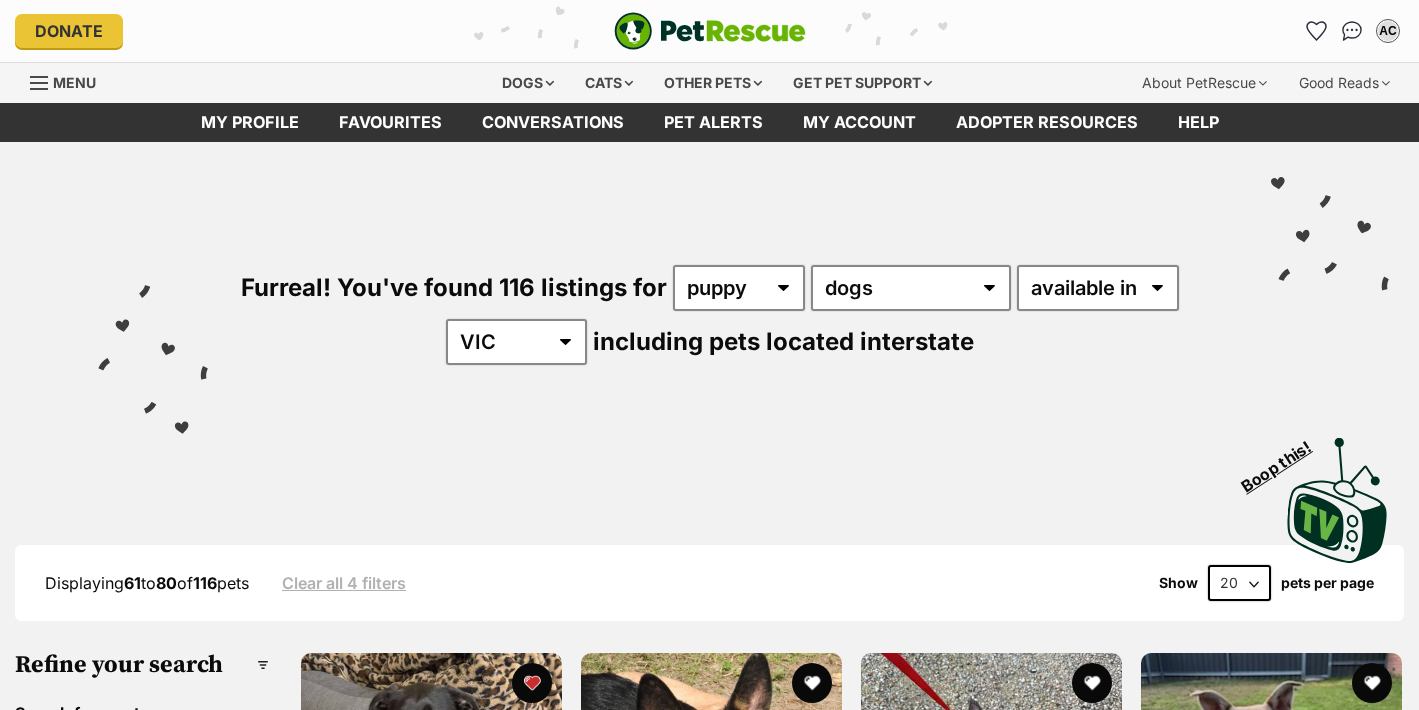 scroll, scrollTop: 0, scrollLeft: 0, axis: both 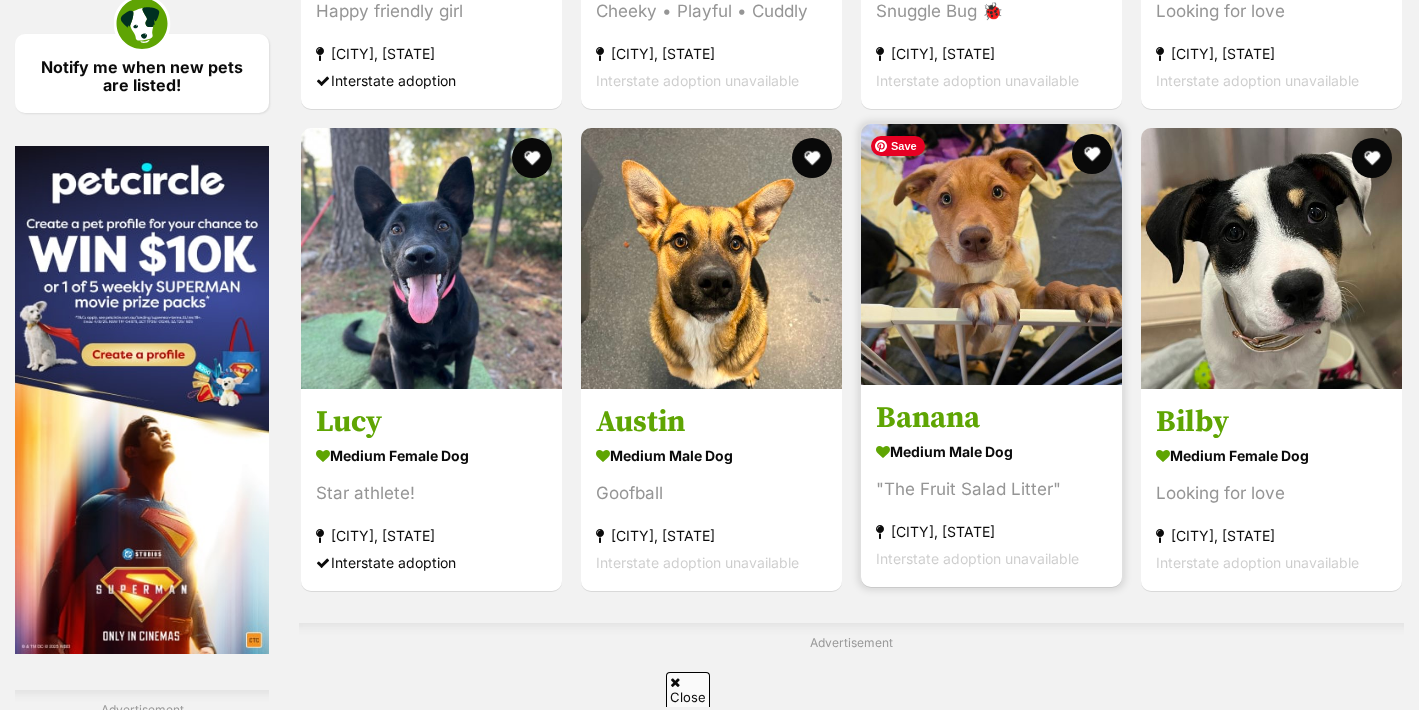 click at bounding box center [991, 254] 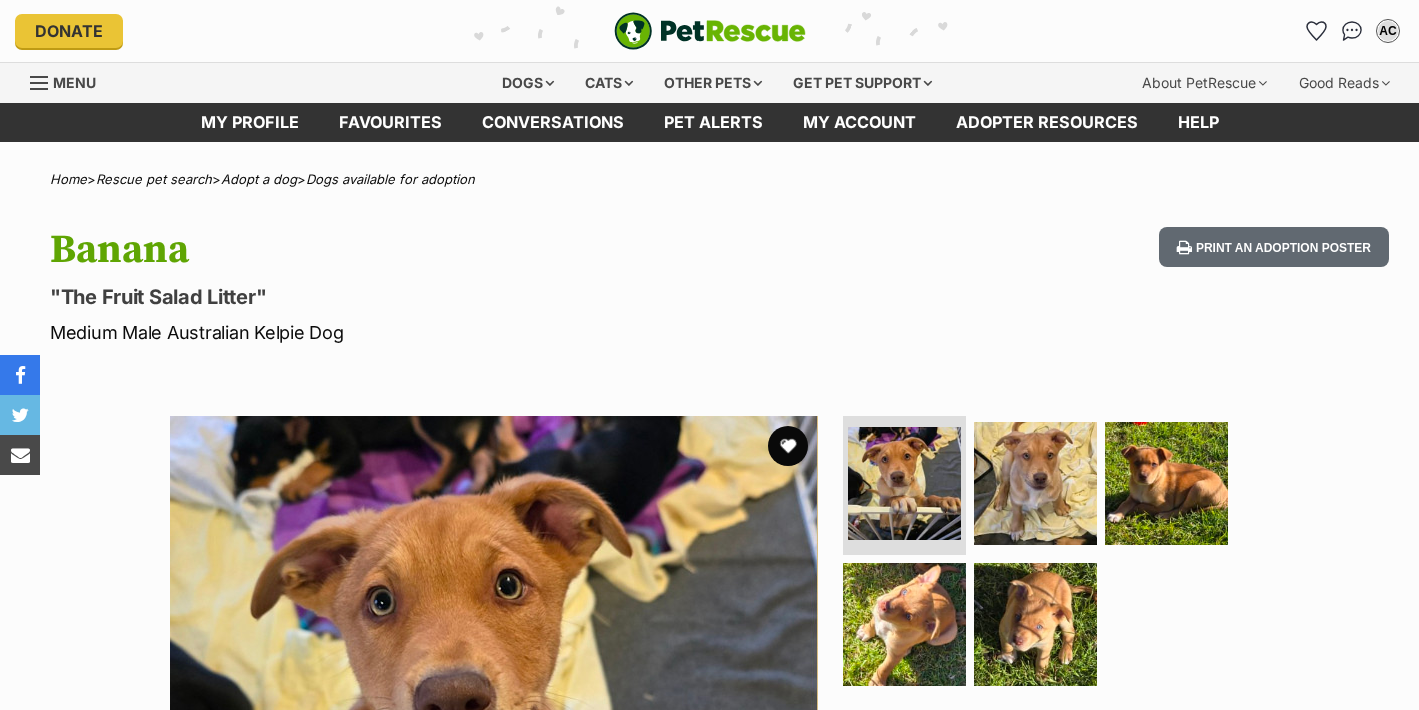 scroll, scrollTop: 0, scrollLeft: 0, axis: both 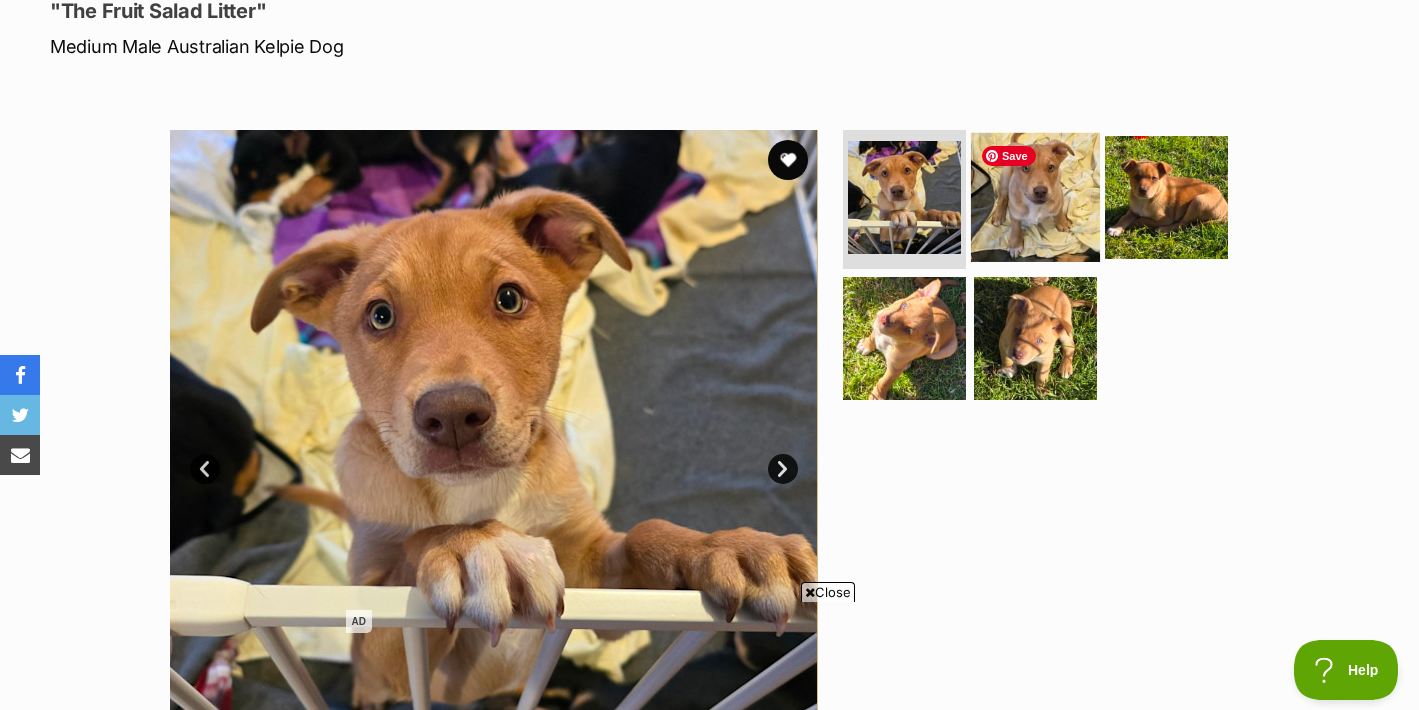 click at bounding box center (1035, 196) 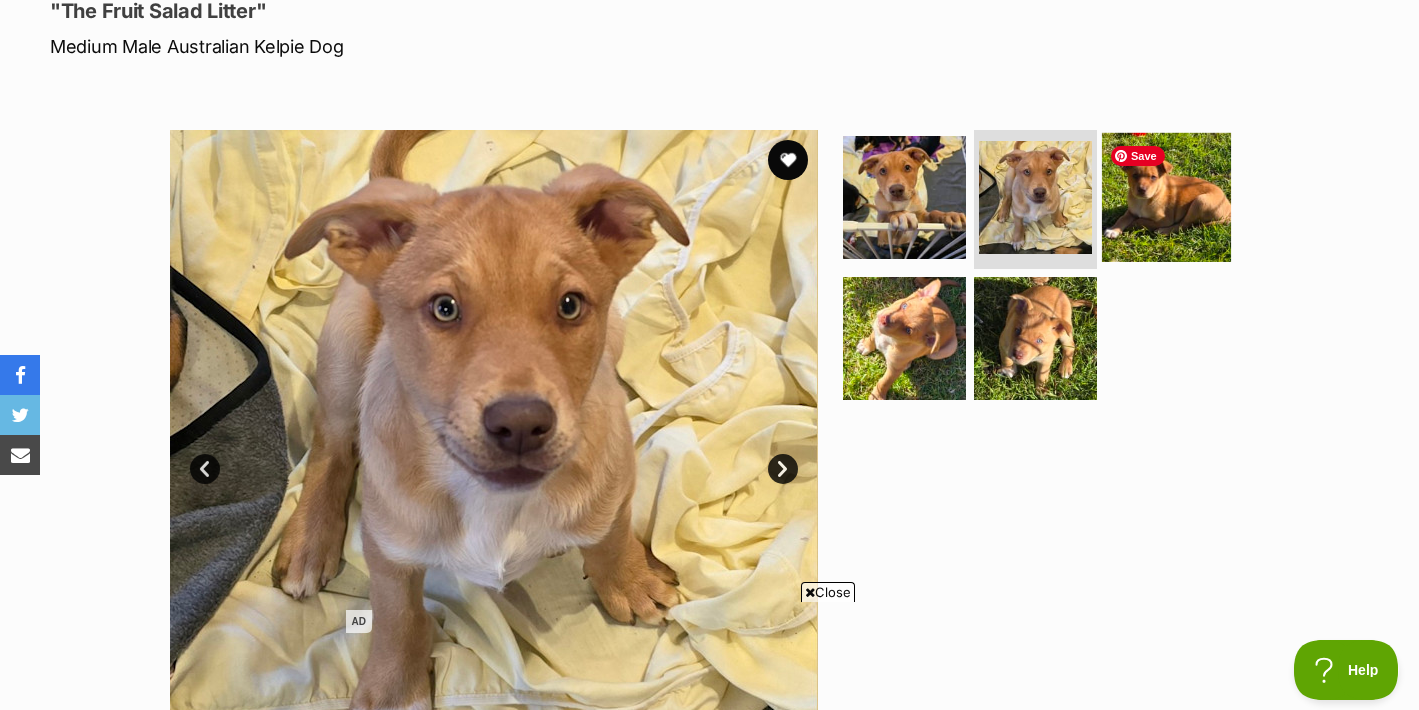 click at bounding box center [1166, 196] 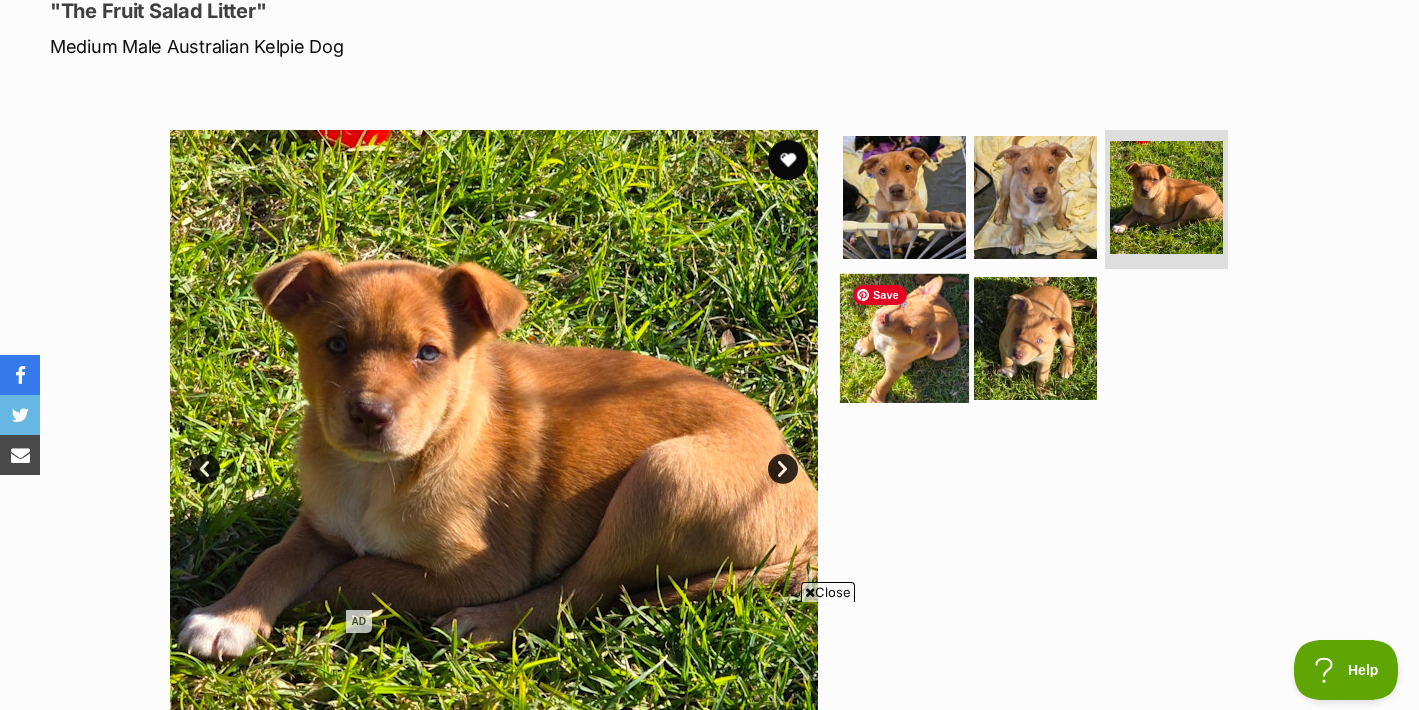 click at bounding box center [904, 338] 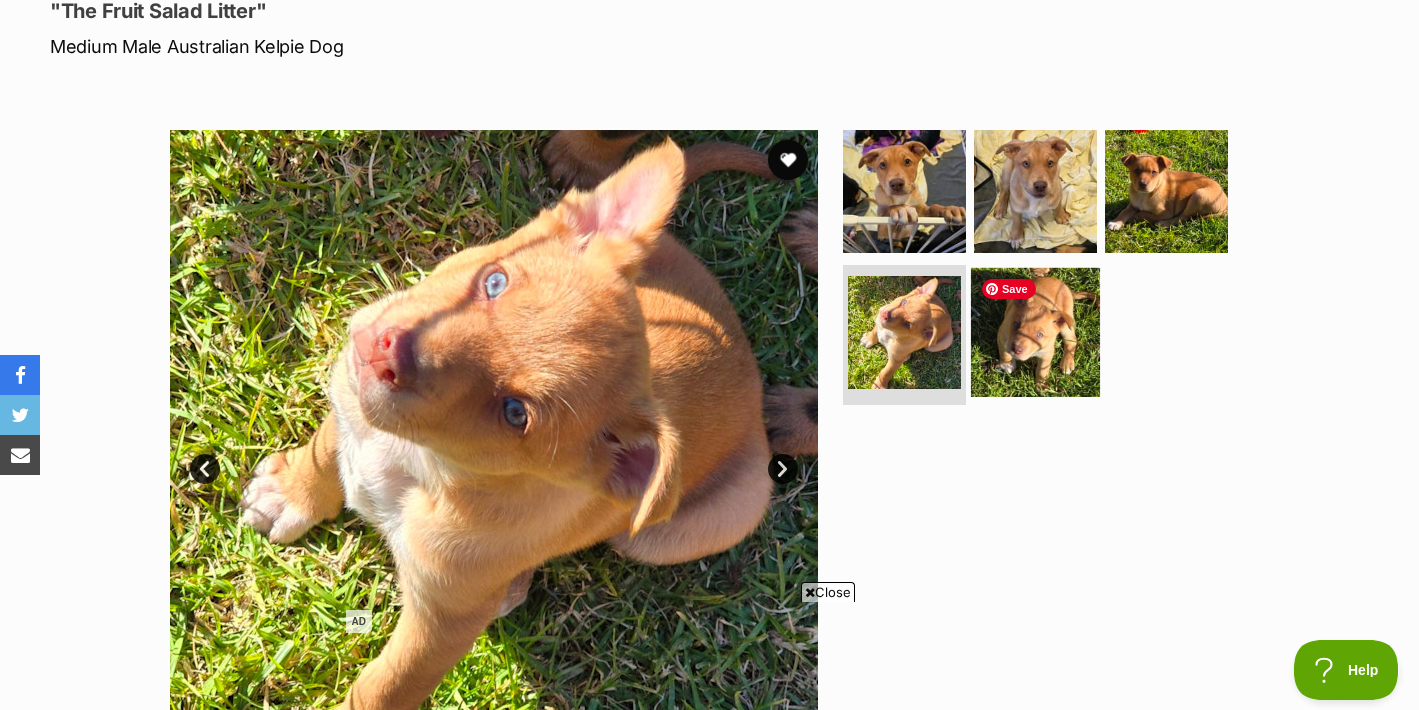 click at bounding box center [1035, 332] 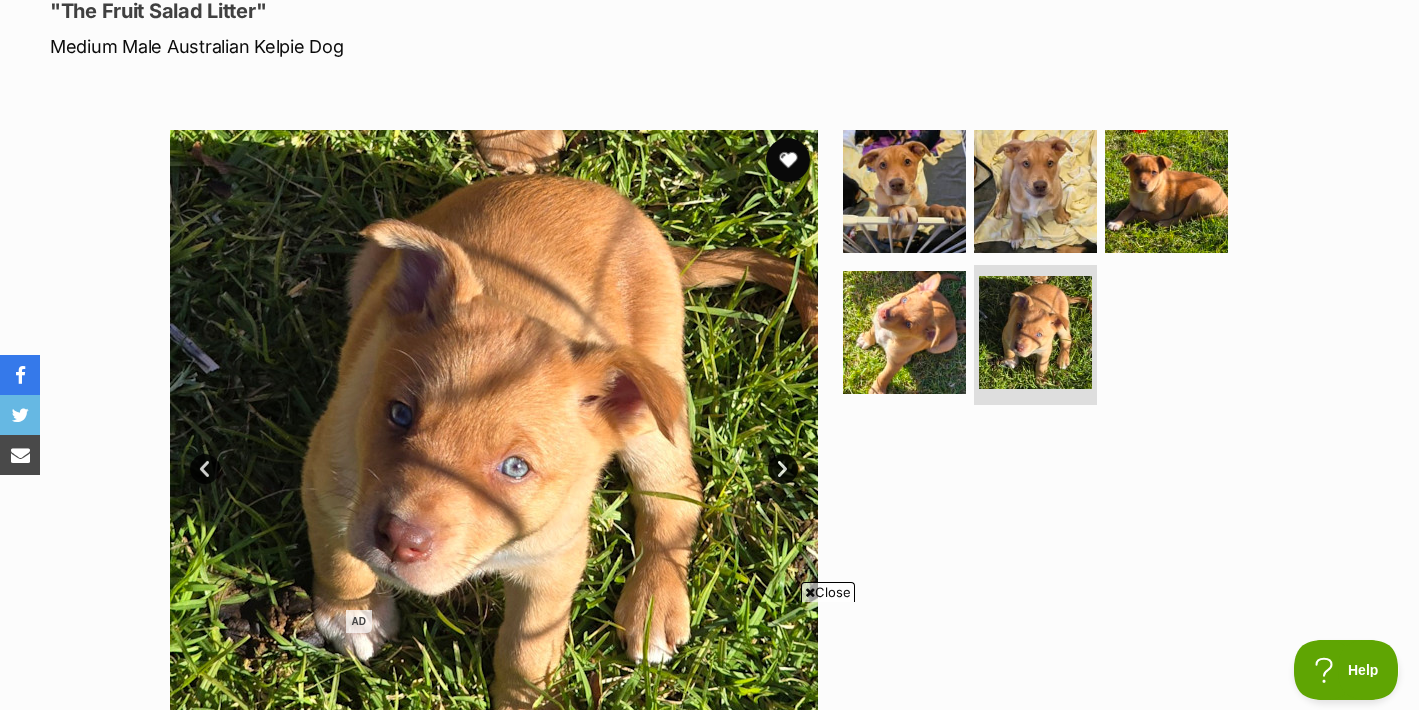 click at bounding box center [788, 160] 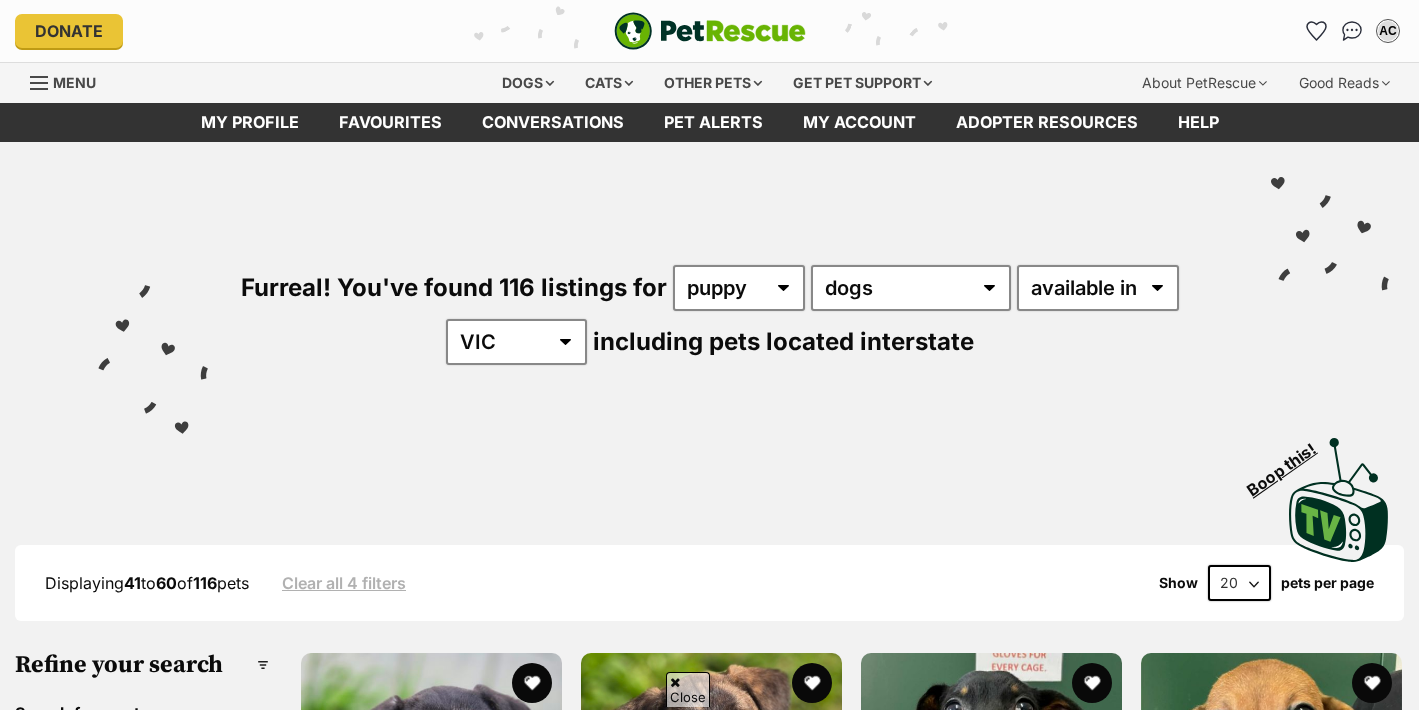scroll, scrollTop: 3289, scrollLeft: 0, axis: vertical 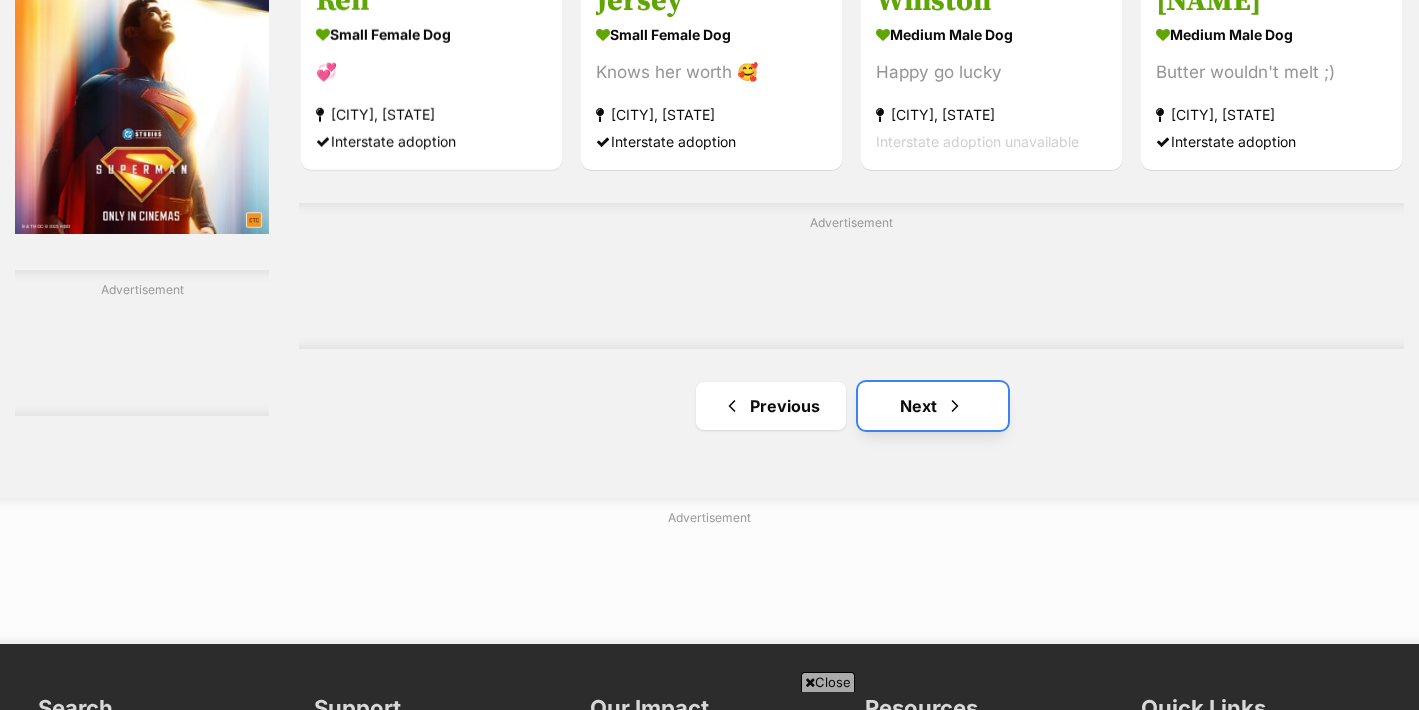 click on "Next" at bounding box center (933, 406) 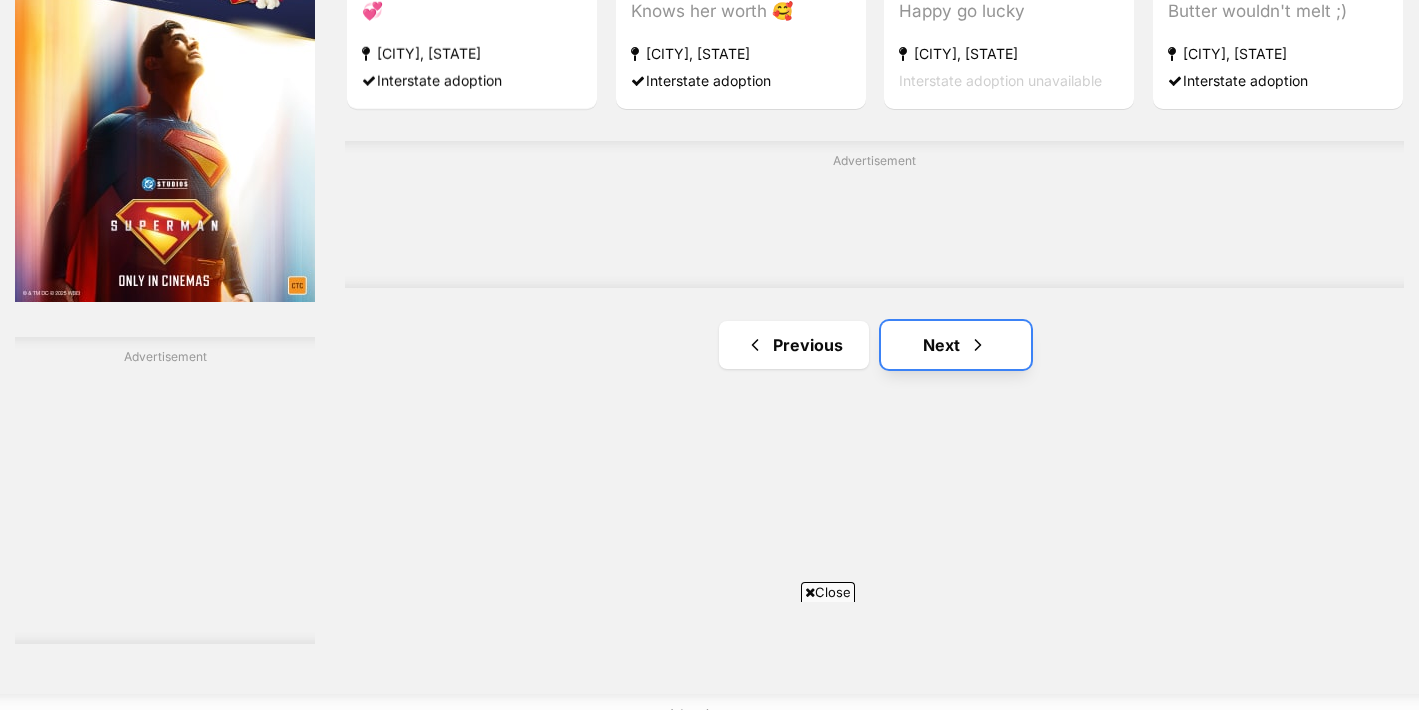 scroll, scrollTop: 3227, scrollLeft: 0, axis: vertical 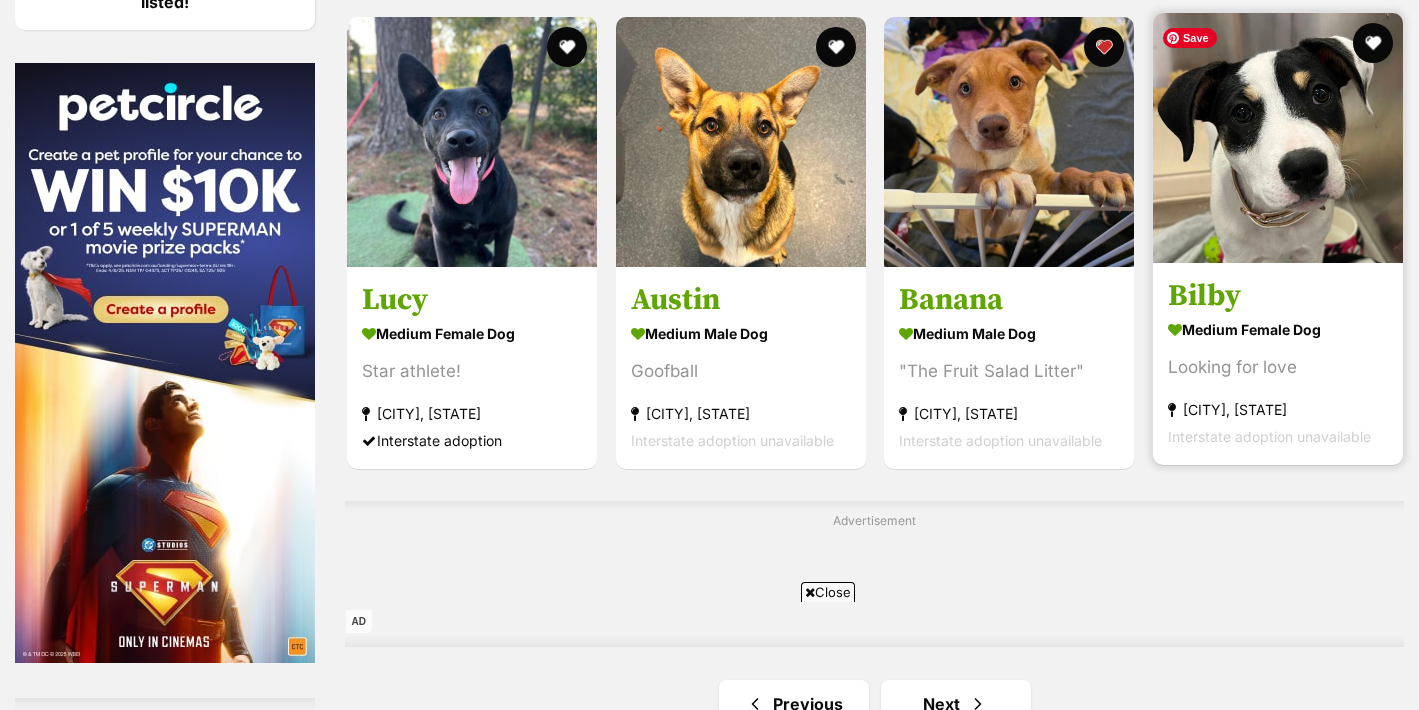click at bounding box center (1278, 138) 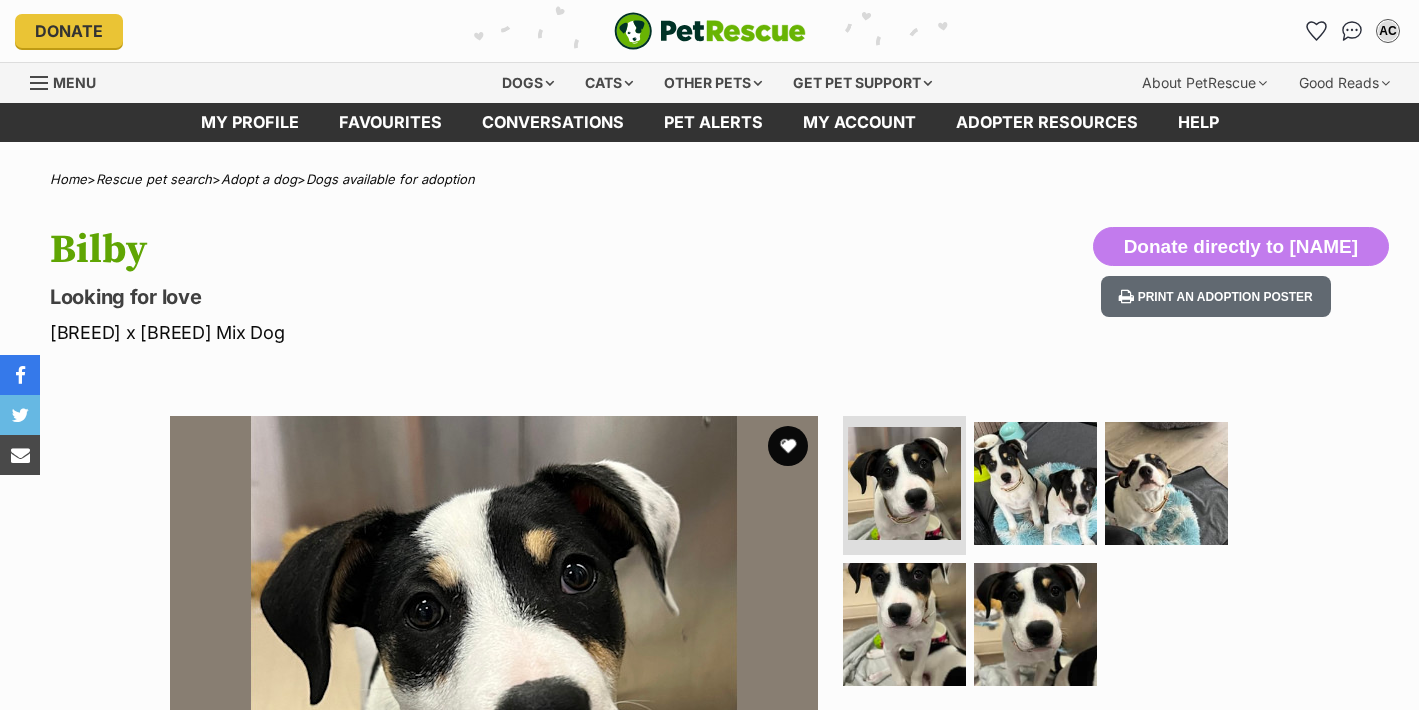 scroll, scrollTop: 0, scrollLeft: 0, axis: both 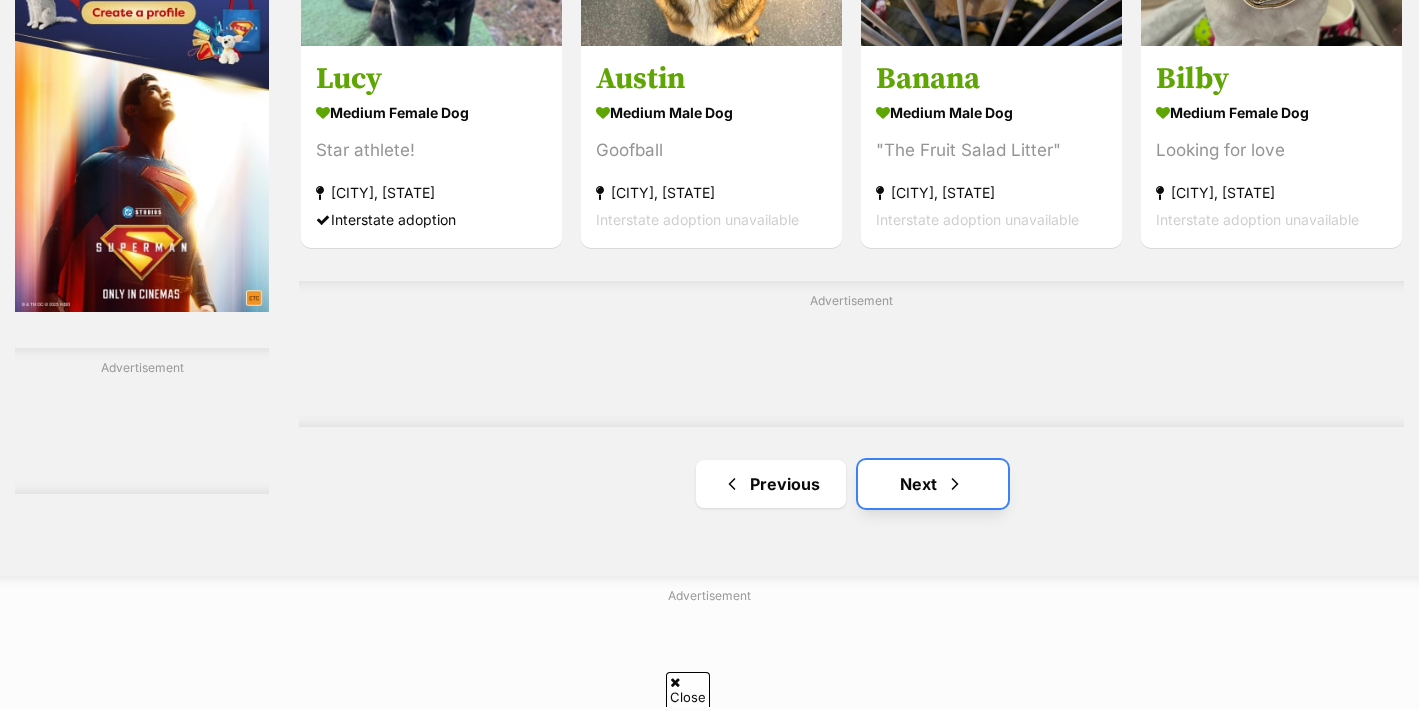 click on "Next" at bounding box center [933, 484] 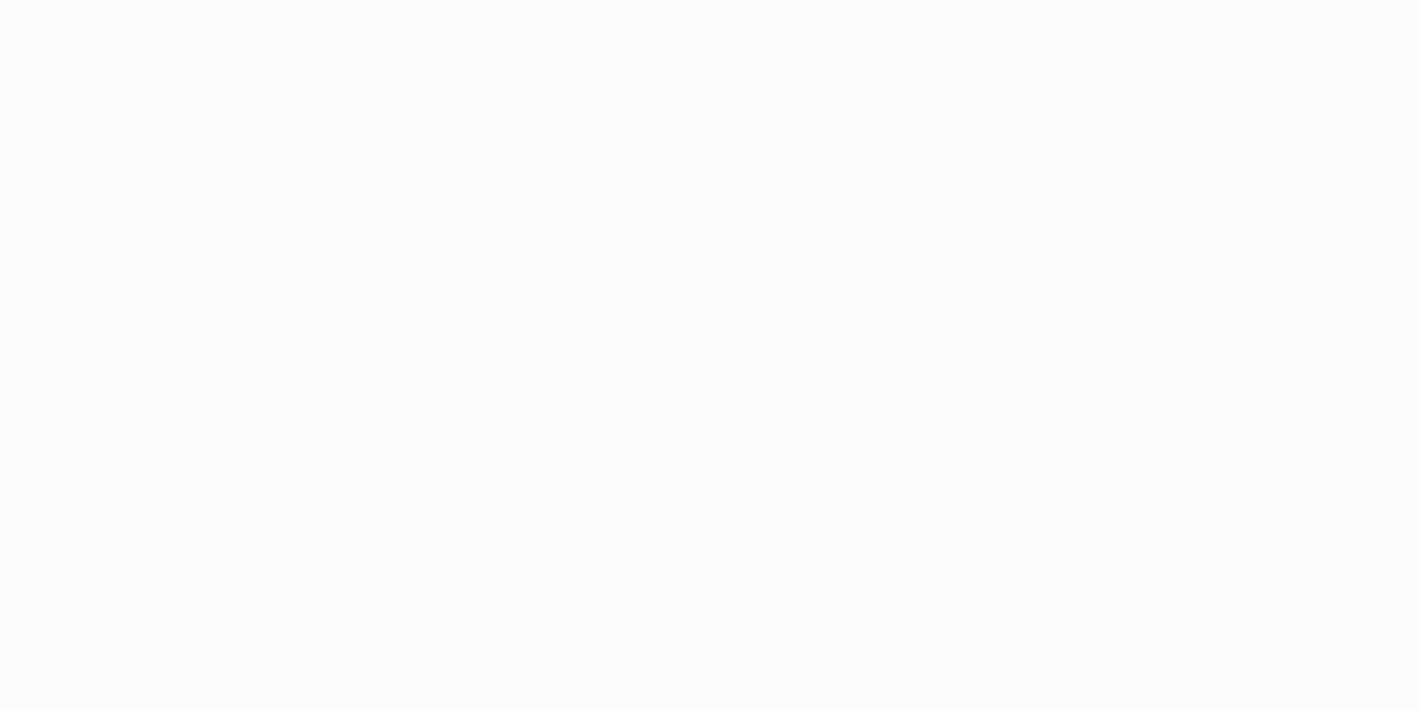 scroll, scrollTop: 0, scrollLeft: 0, axis: both 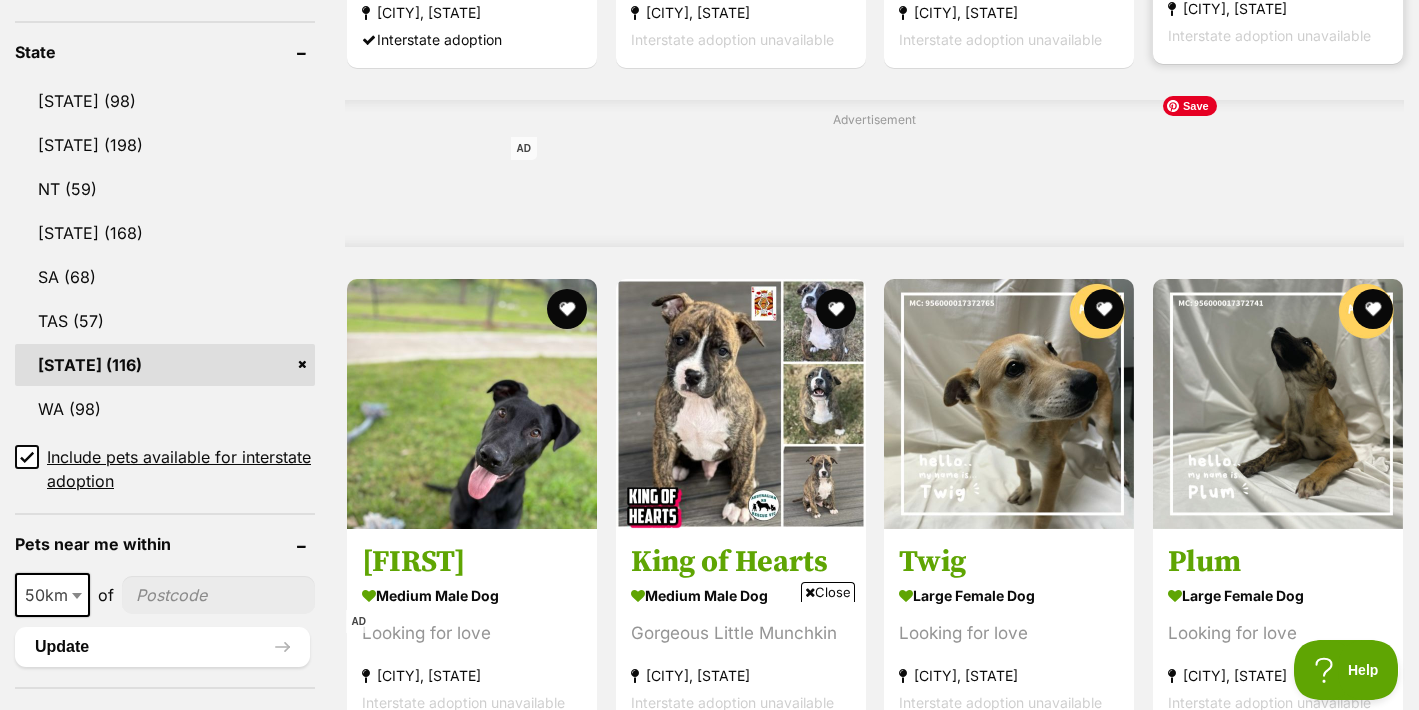 click at bounding box center (1278, -138) 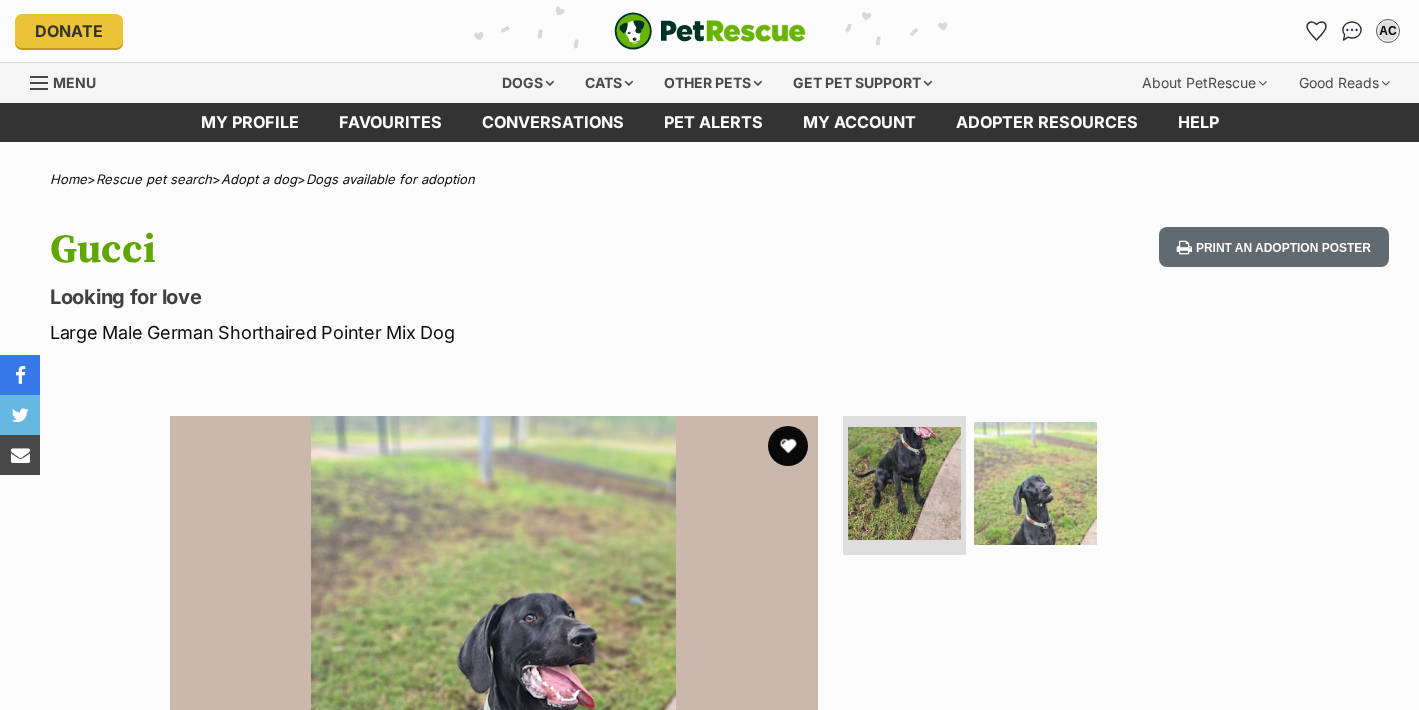 scroll, scrollTop: 0, scrollLeft: 0, axis: both 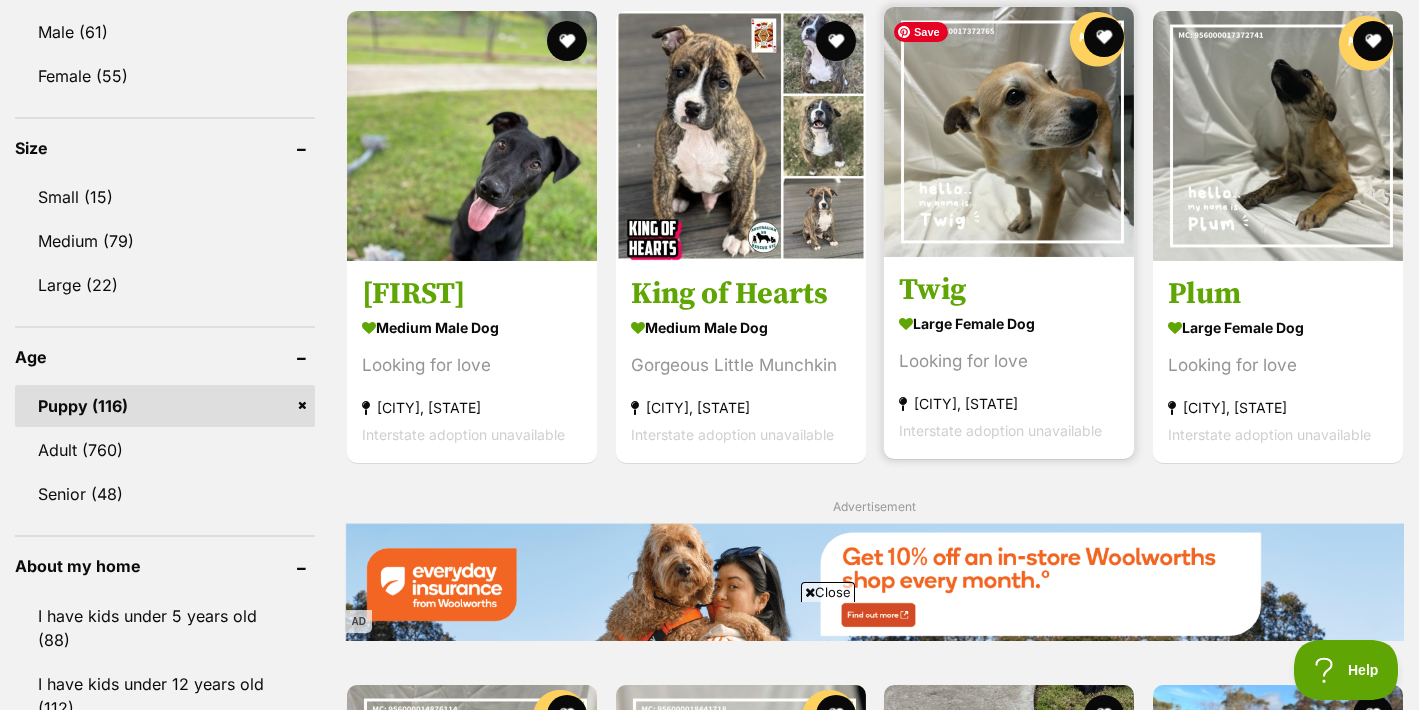 click at bounding box center [1009, 132] 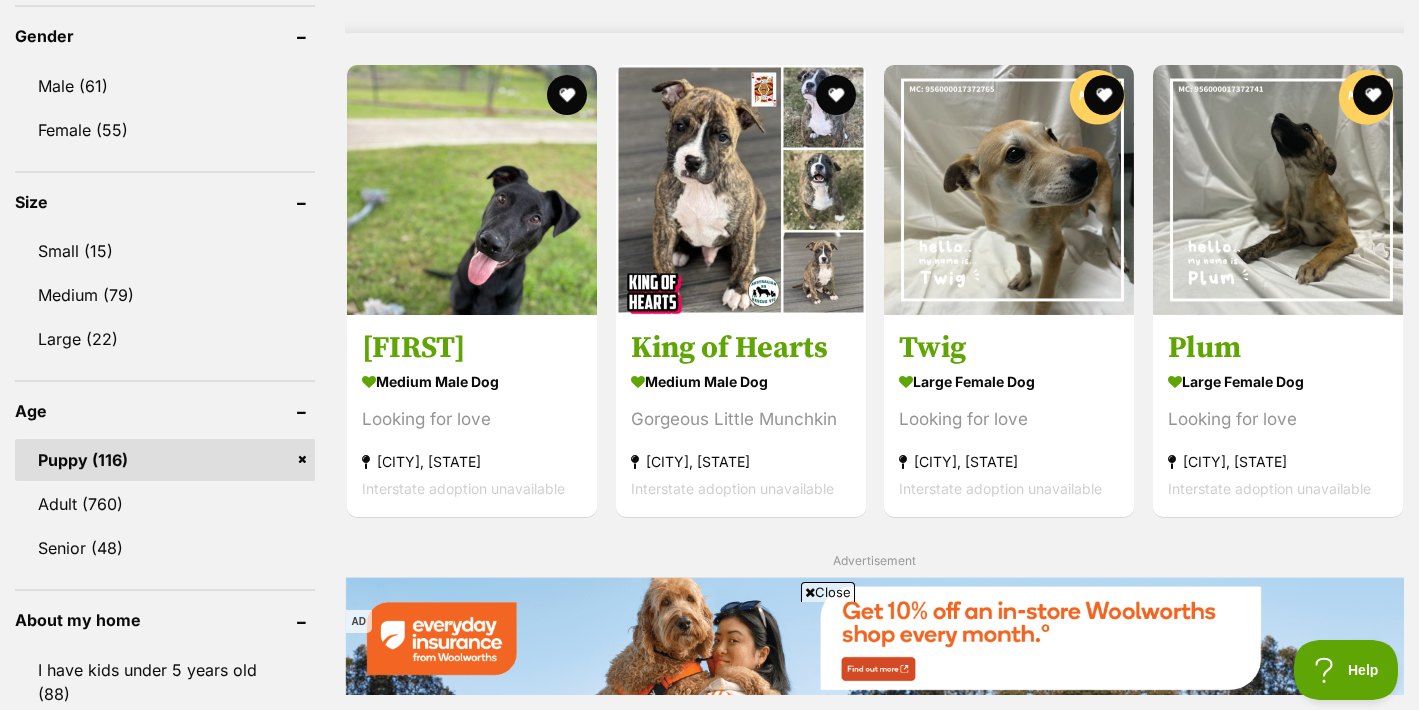 scroll, scrollTop: 1726, scrollLeft: 0, axis: vertical 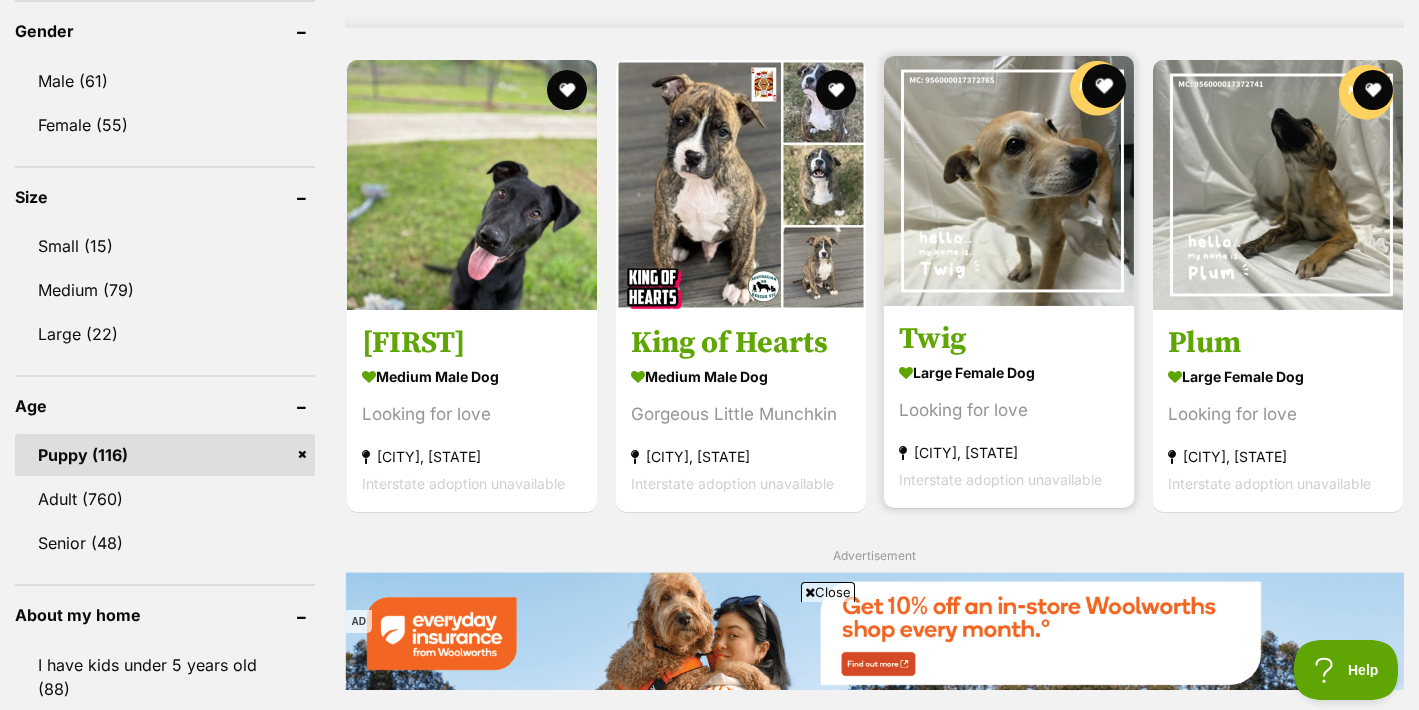 click at bounding box center (1104, 86) 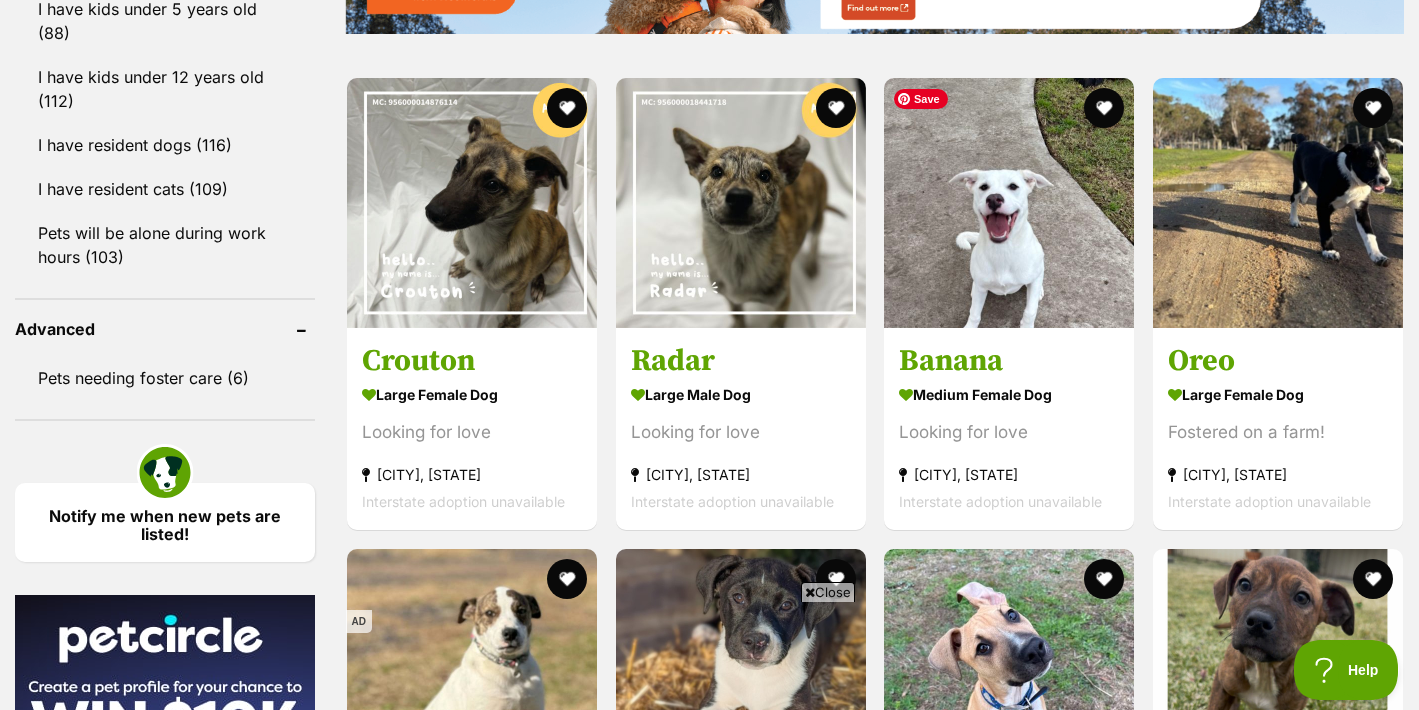 scroll, scrollTop: 2396, scrollLeft: 0, axis: vertical 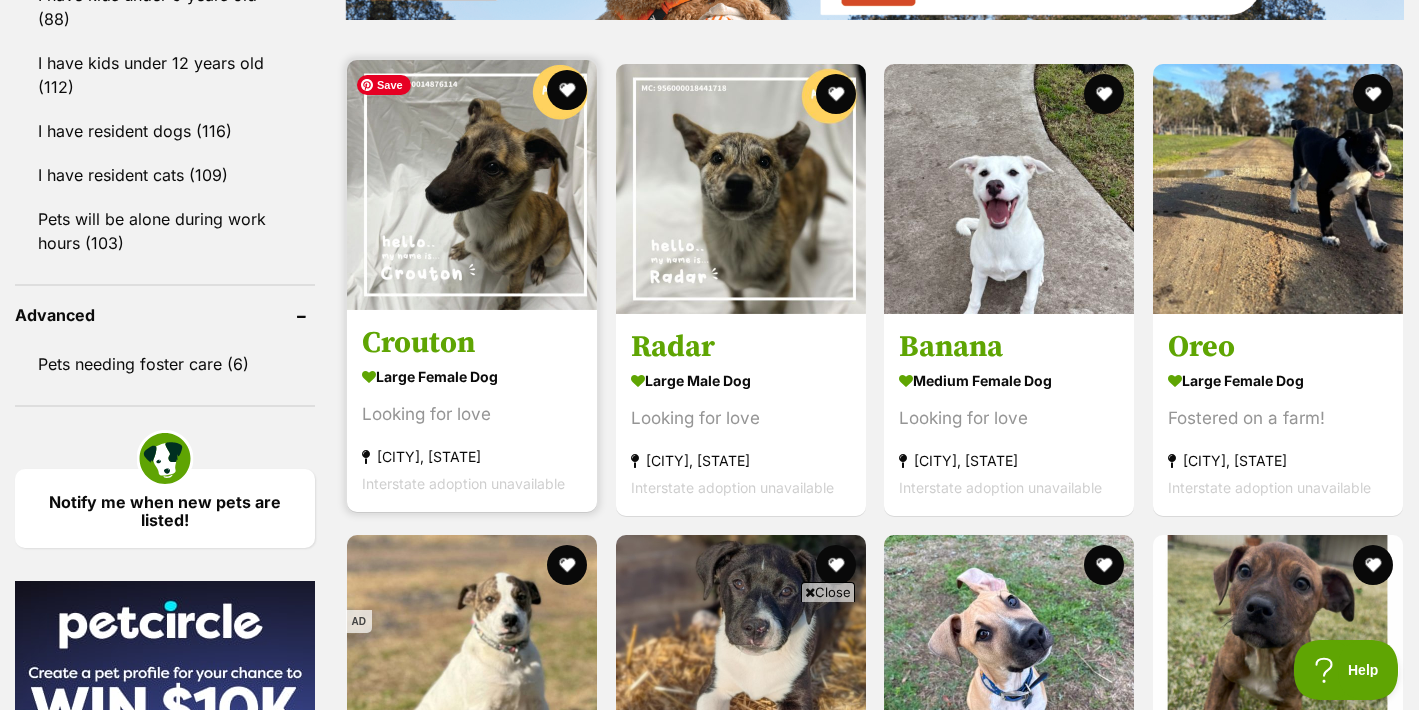 click at bounding box center (472, 185) 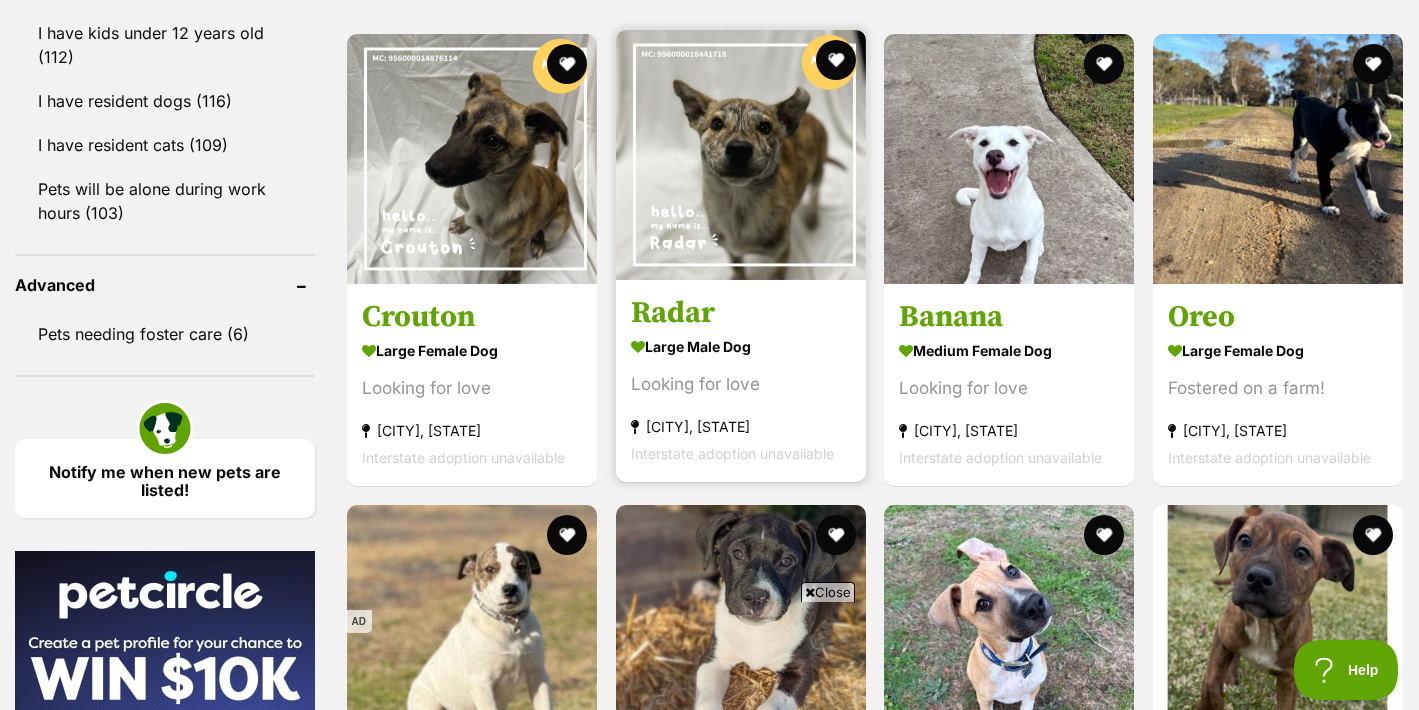 scroll, scrollTop: 2428, scrollLeft: 0, axis: vertical 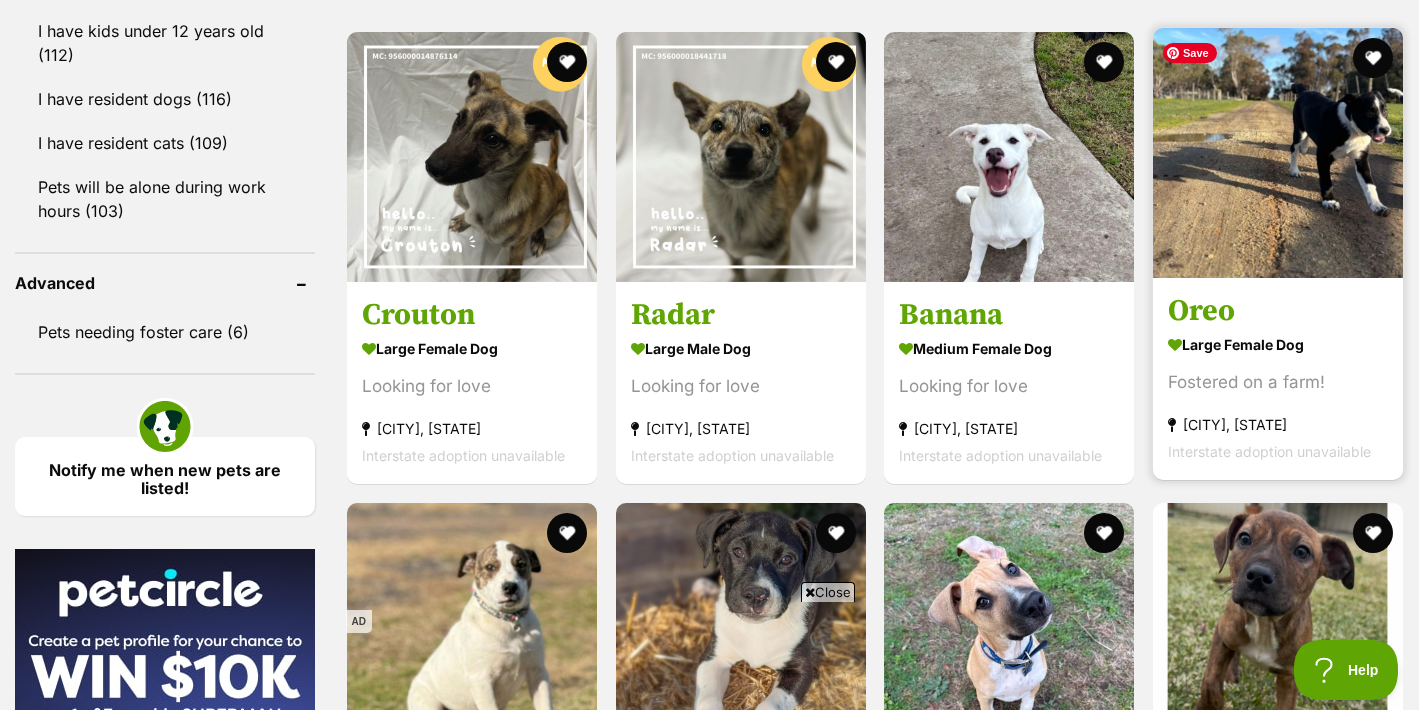 click at bounding box center [1278, 153] 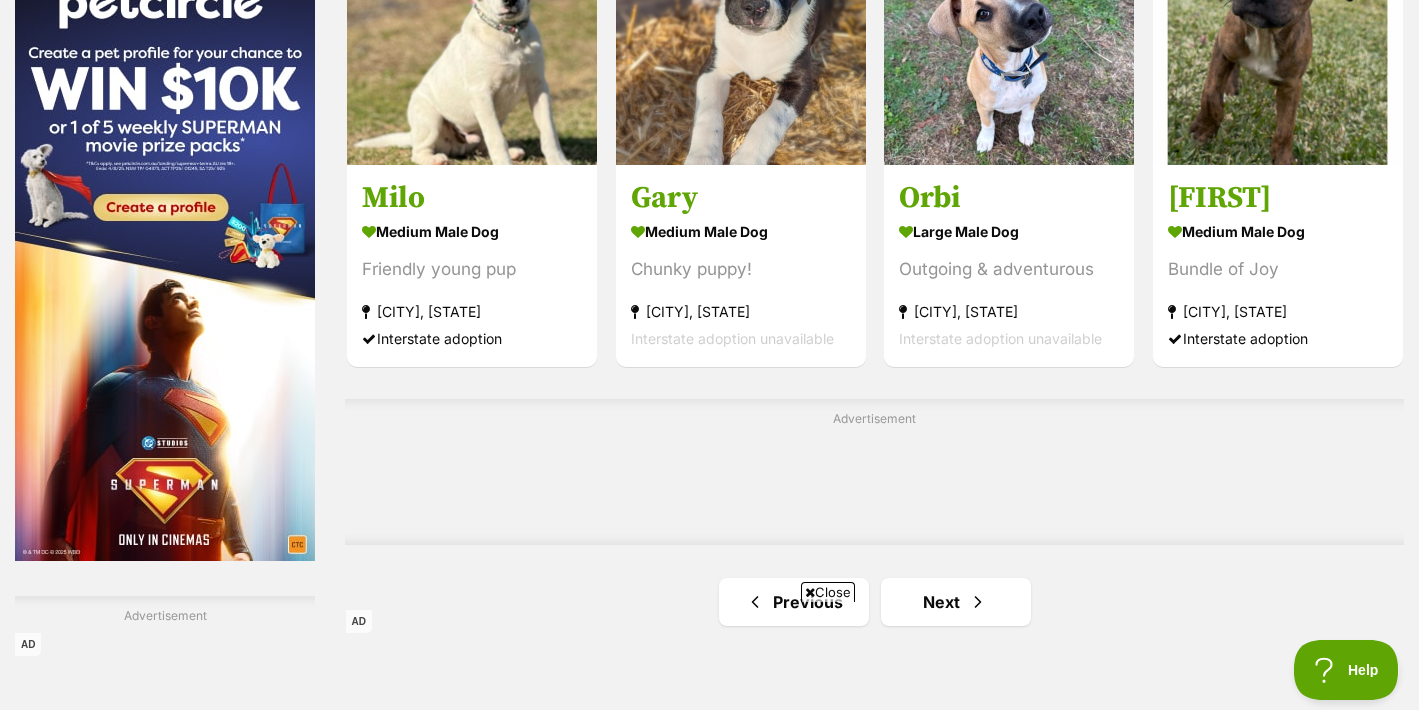 scroll, scrollTop: 2957, scrollLeft: 0, axis: vertical 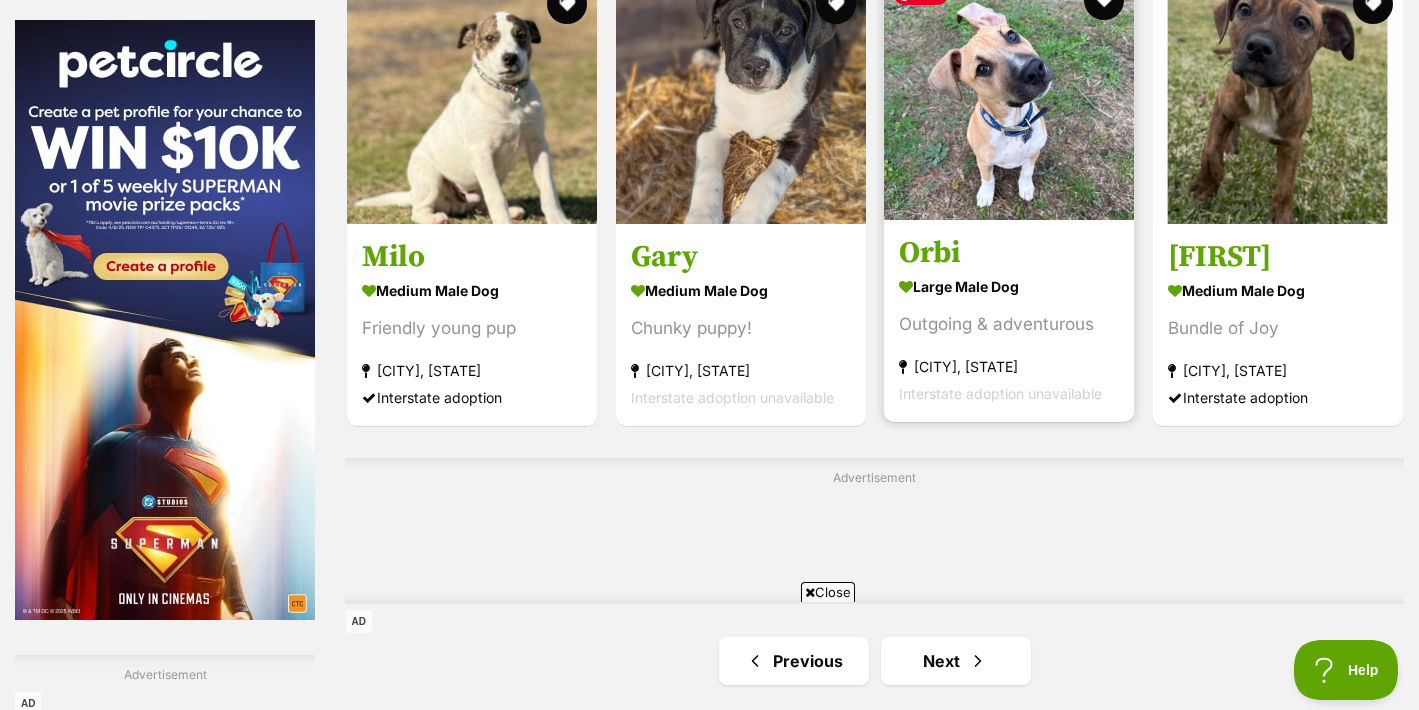 click at bounding box center [1009, 95] 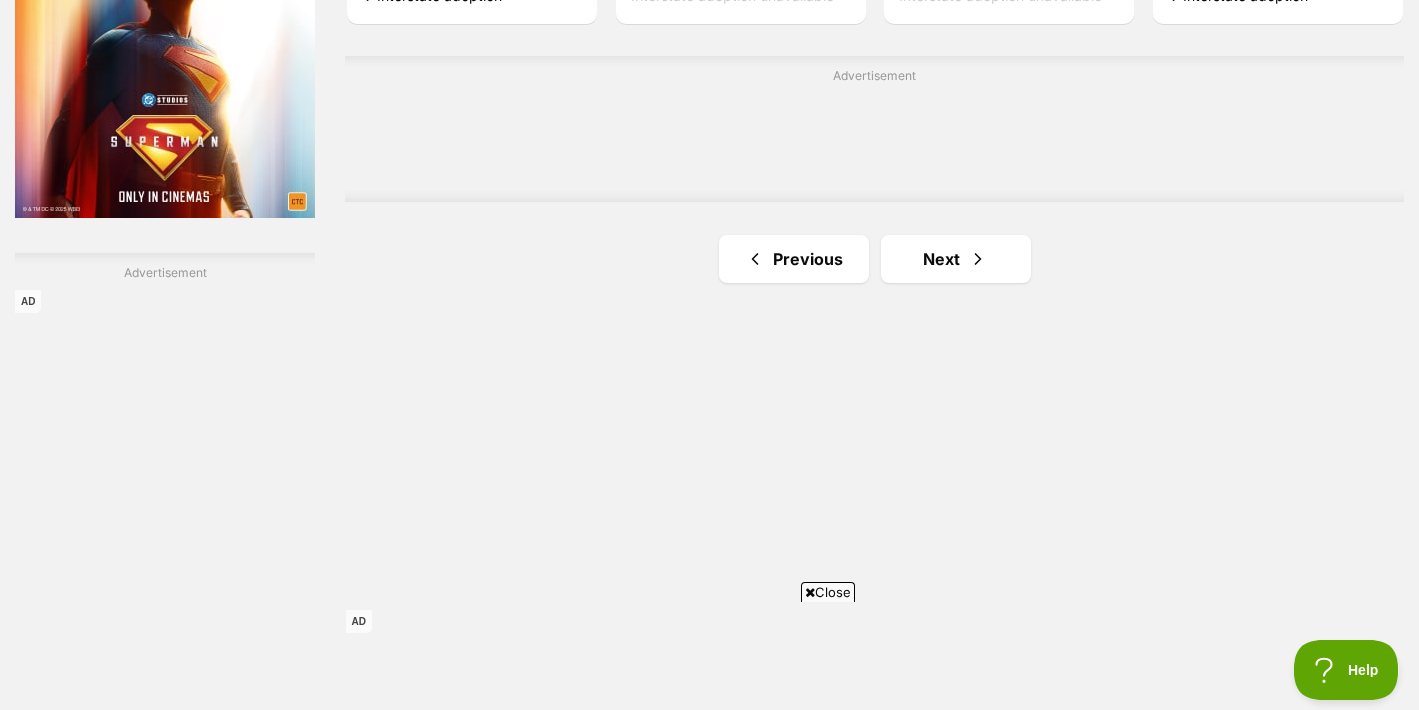 scroll, scrollTop: 3334, scrollLeft: 0, axis: vertical 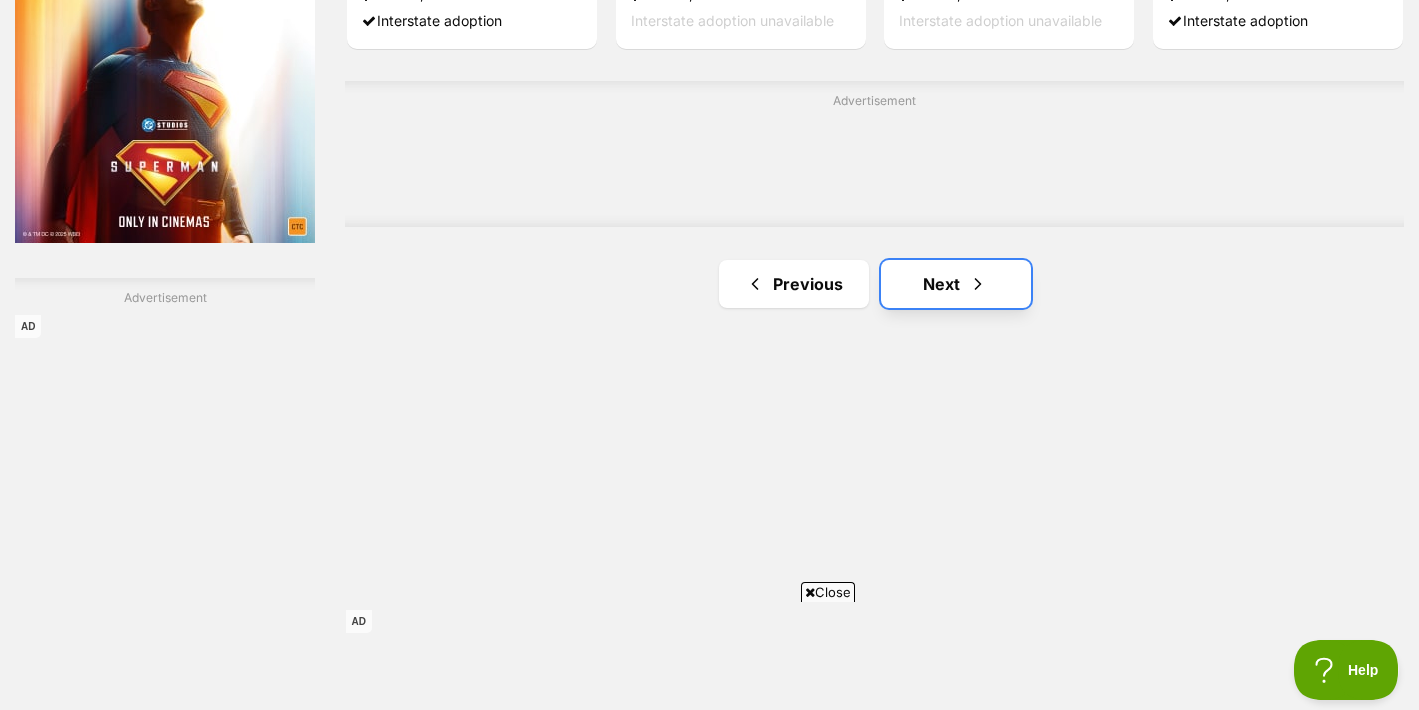 click on "Next" at bounding box center [956, 284] 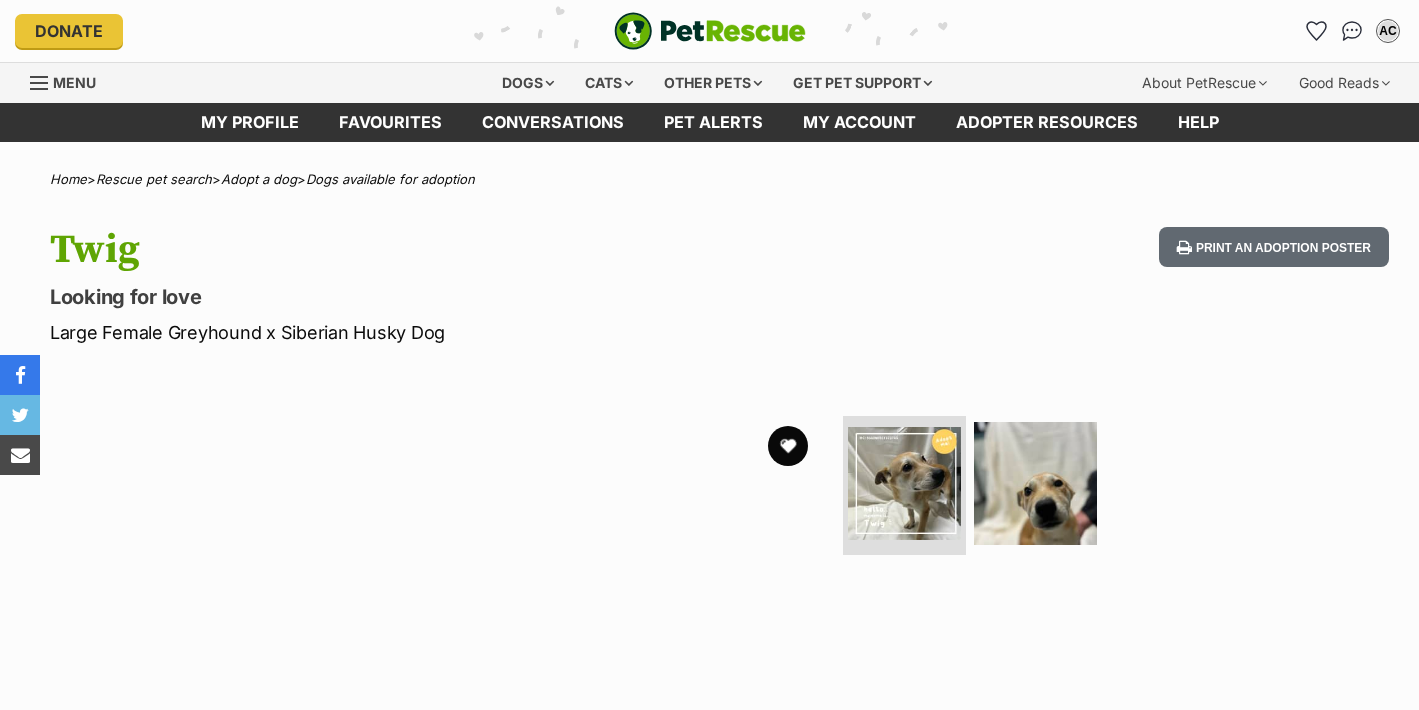 scroll, scrollTop: 0, scrollLeft: 0, axis: both 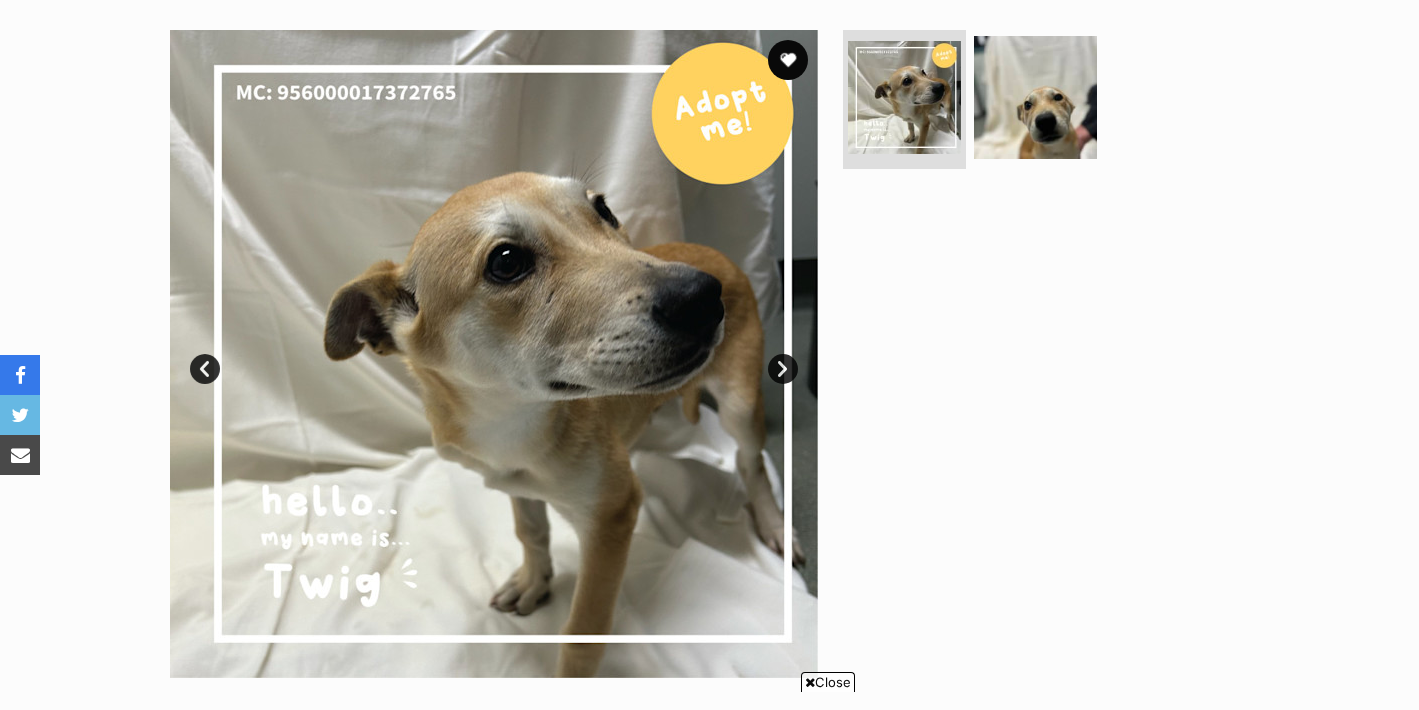 click on "Next" at bounding box center [783, 369] 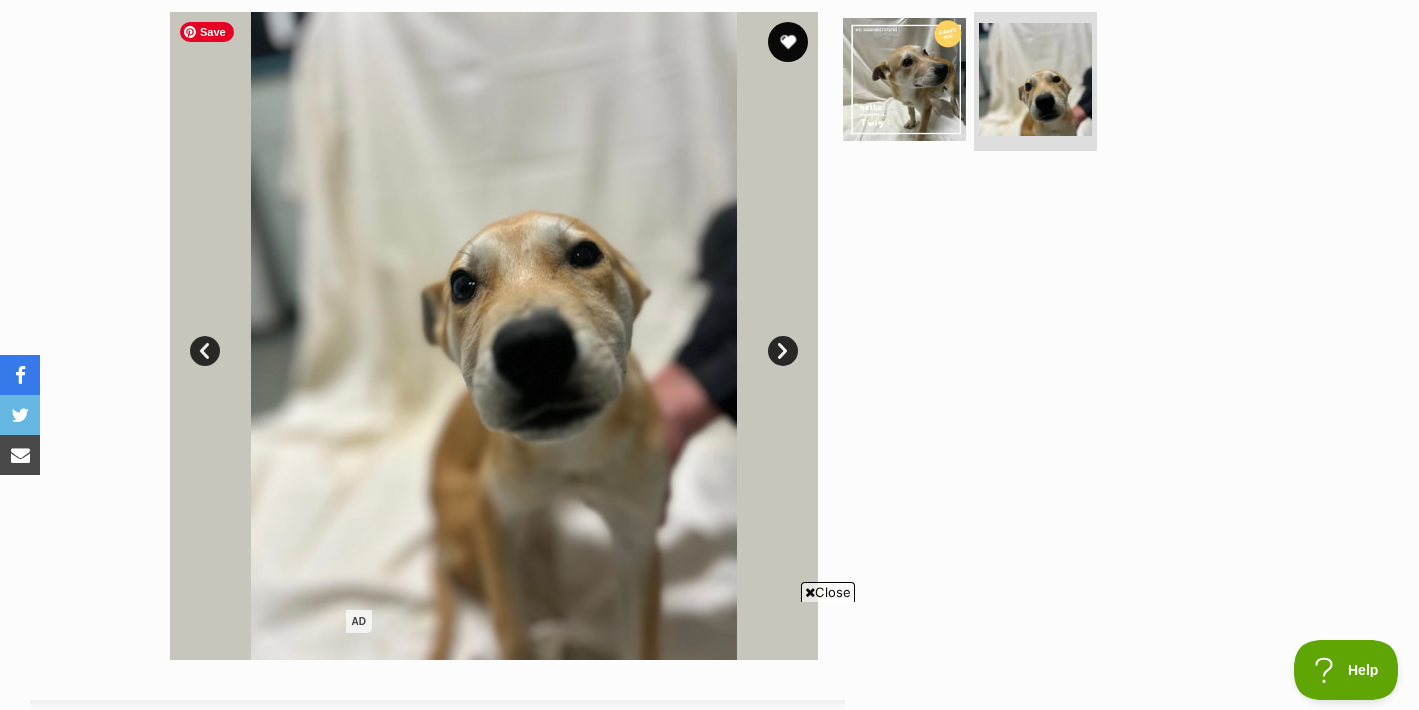 scroll, scrollTop: 405, scrollLeft: 0, axis: vertical 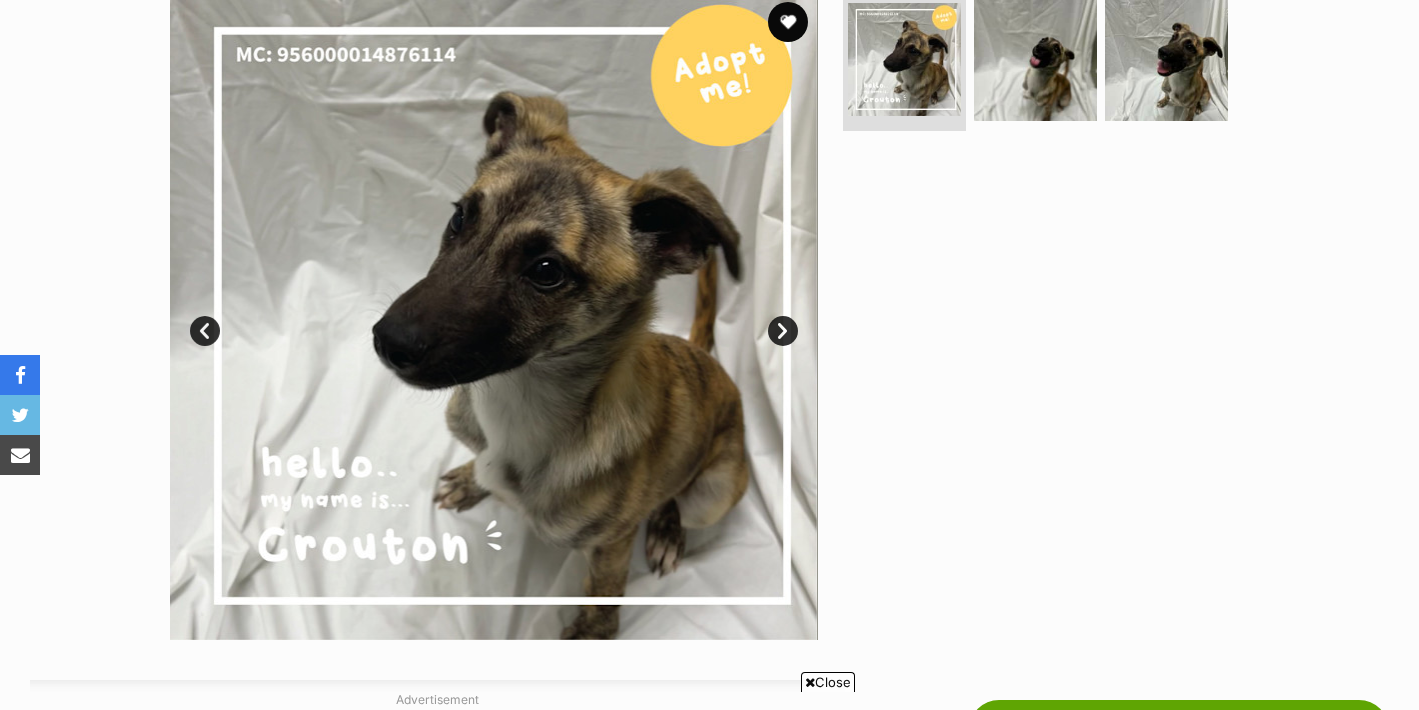 click on "Next" at bounding box center [783, 331] 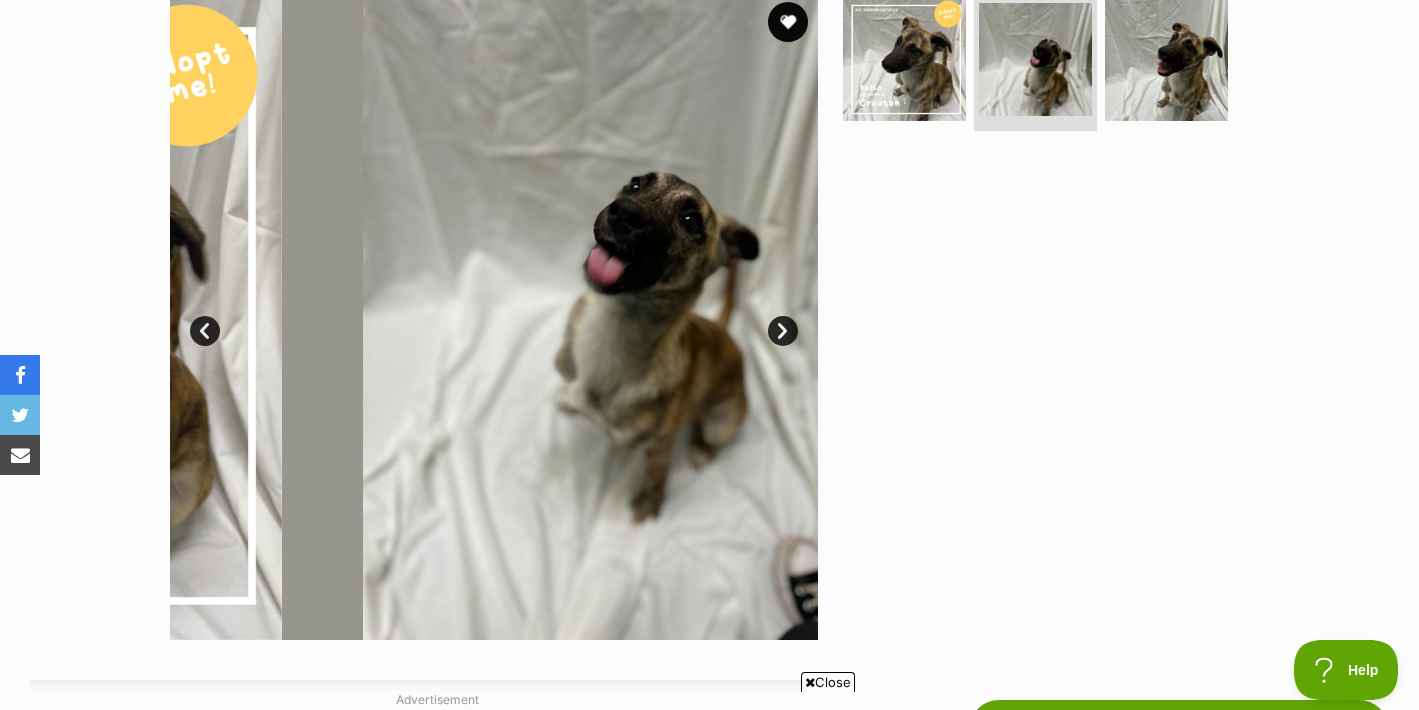 scroll, scrollTop: 0, scrollLeft: 0, axis: both 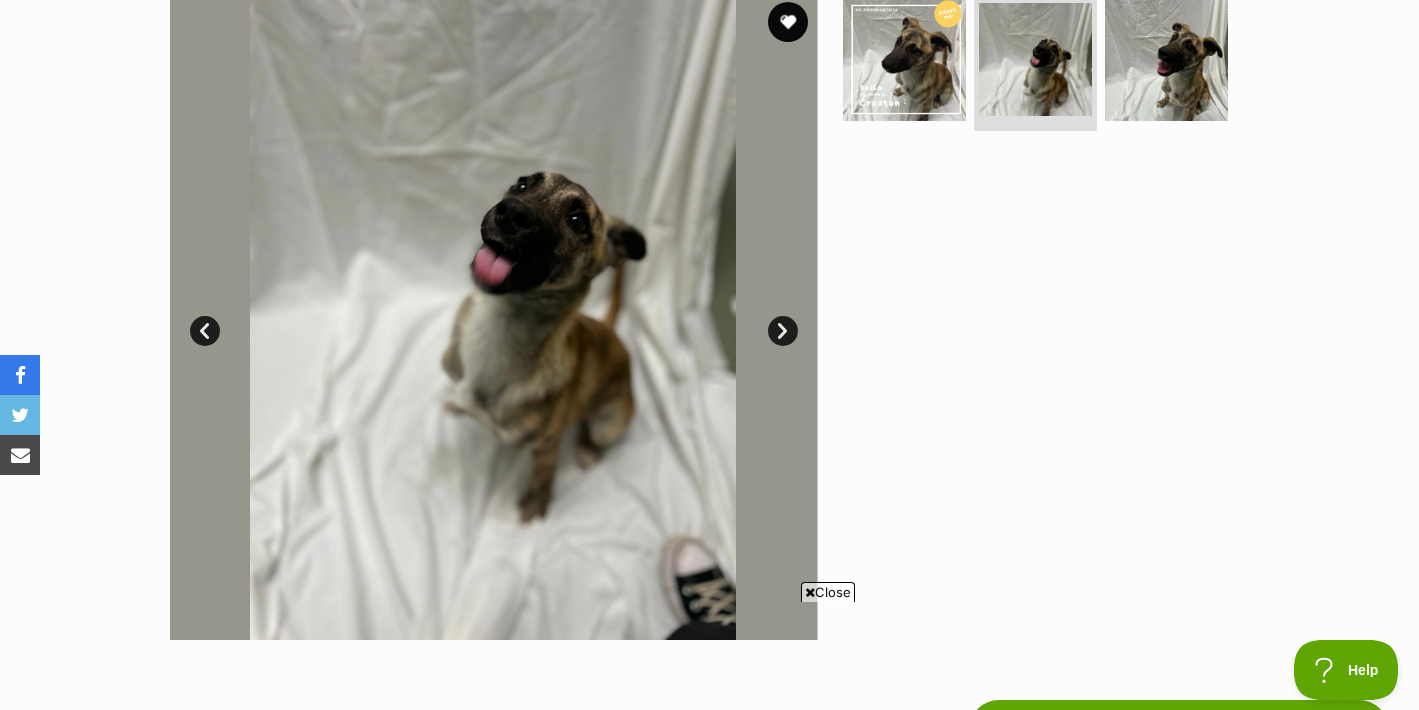 click on "Next" at bounding box center (783, 331) 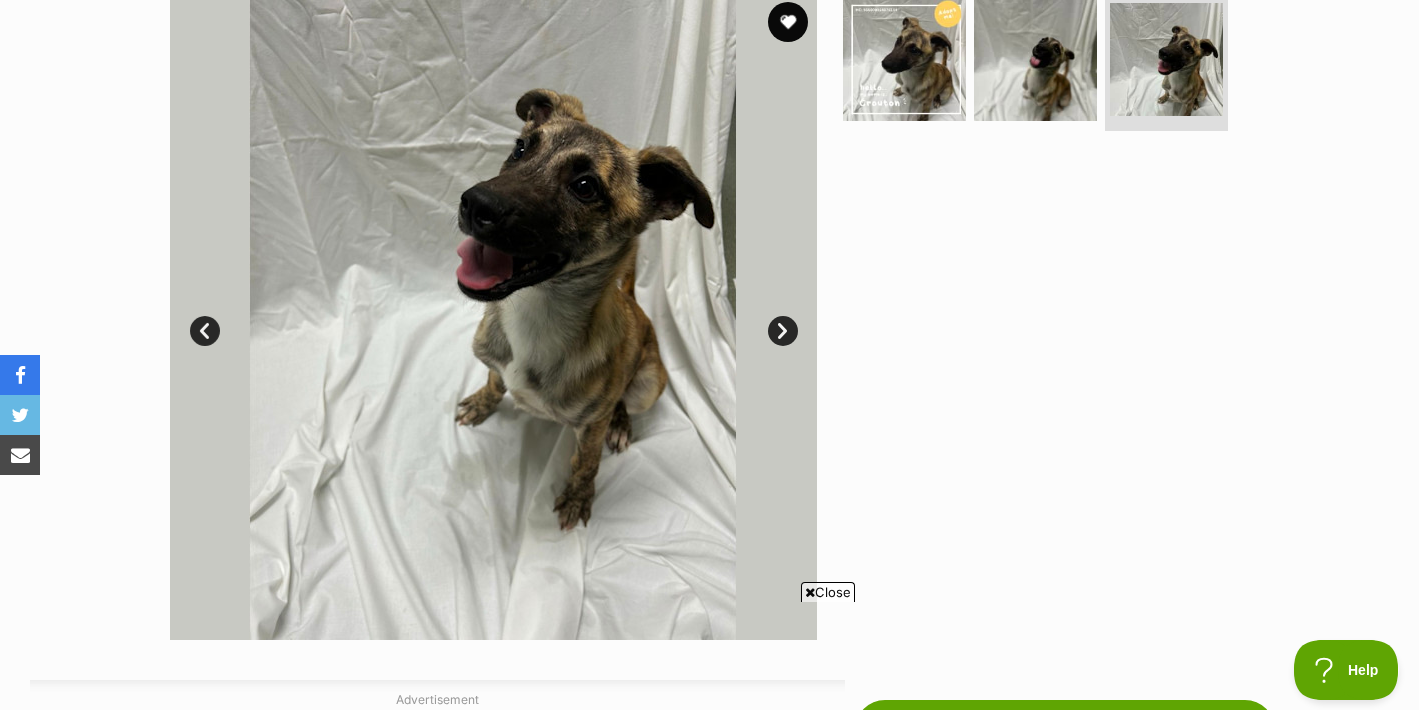 click on "Next" at bounding box center (783, 331) 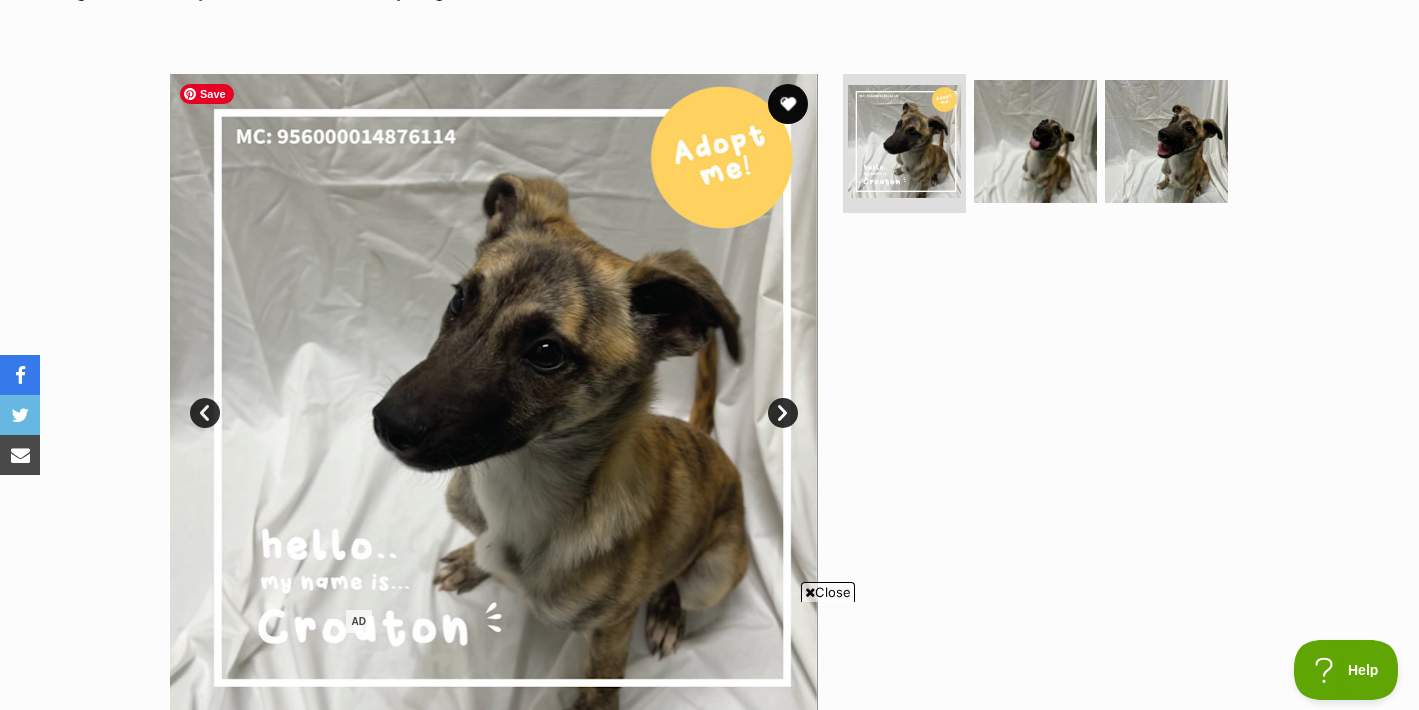 scroll, scrollTop: 344, scrollLeft: 0, axis: vertical 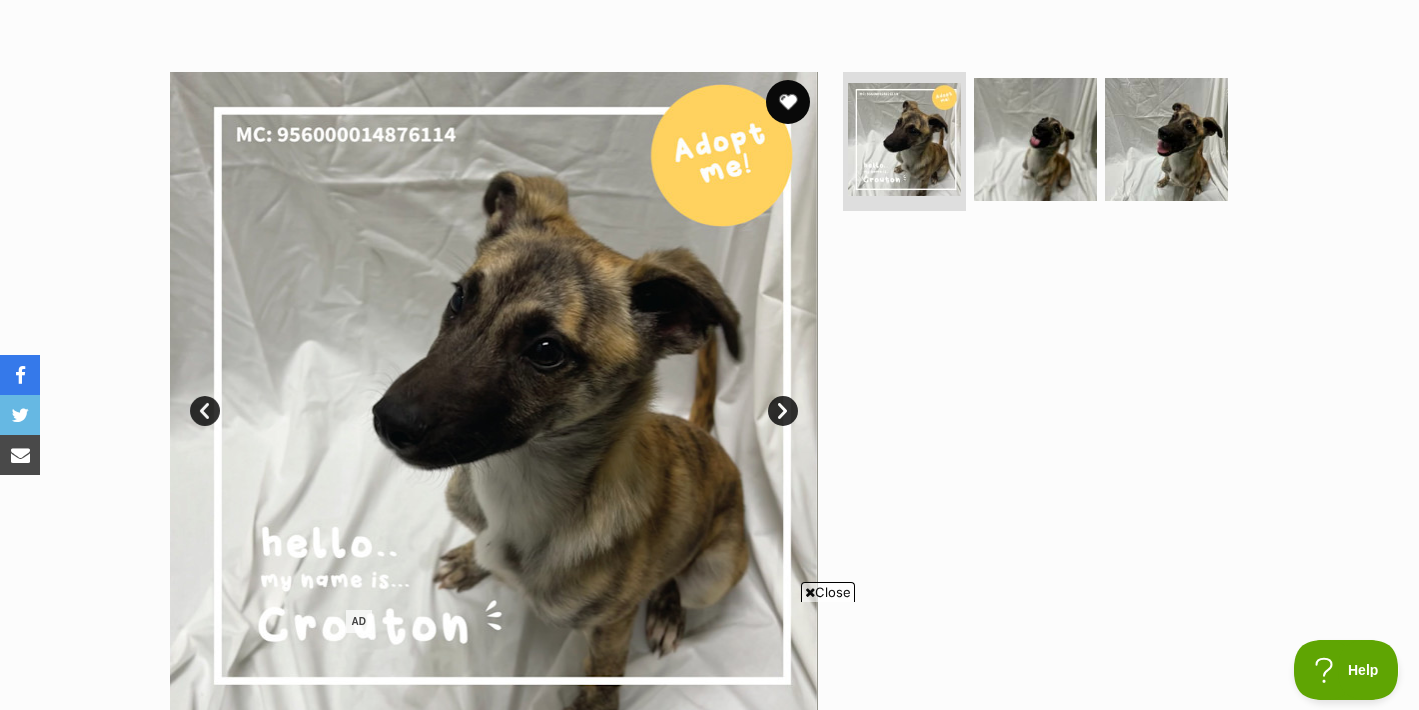 click at bounding box center [788, 102] 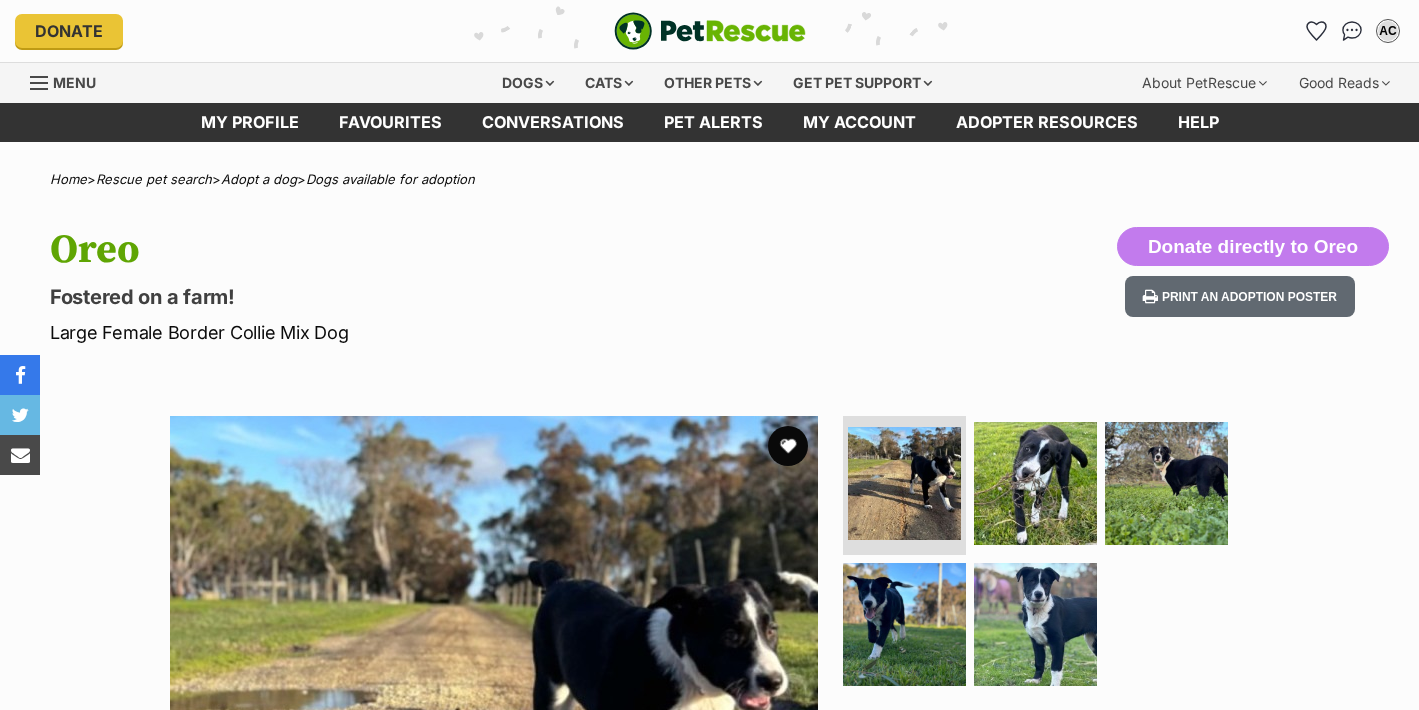 scroll, scrollTop: 0, scrollLeft: 0, axis: both 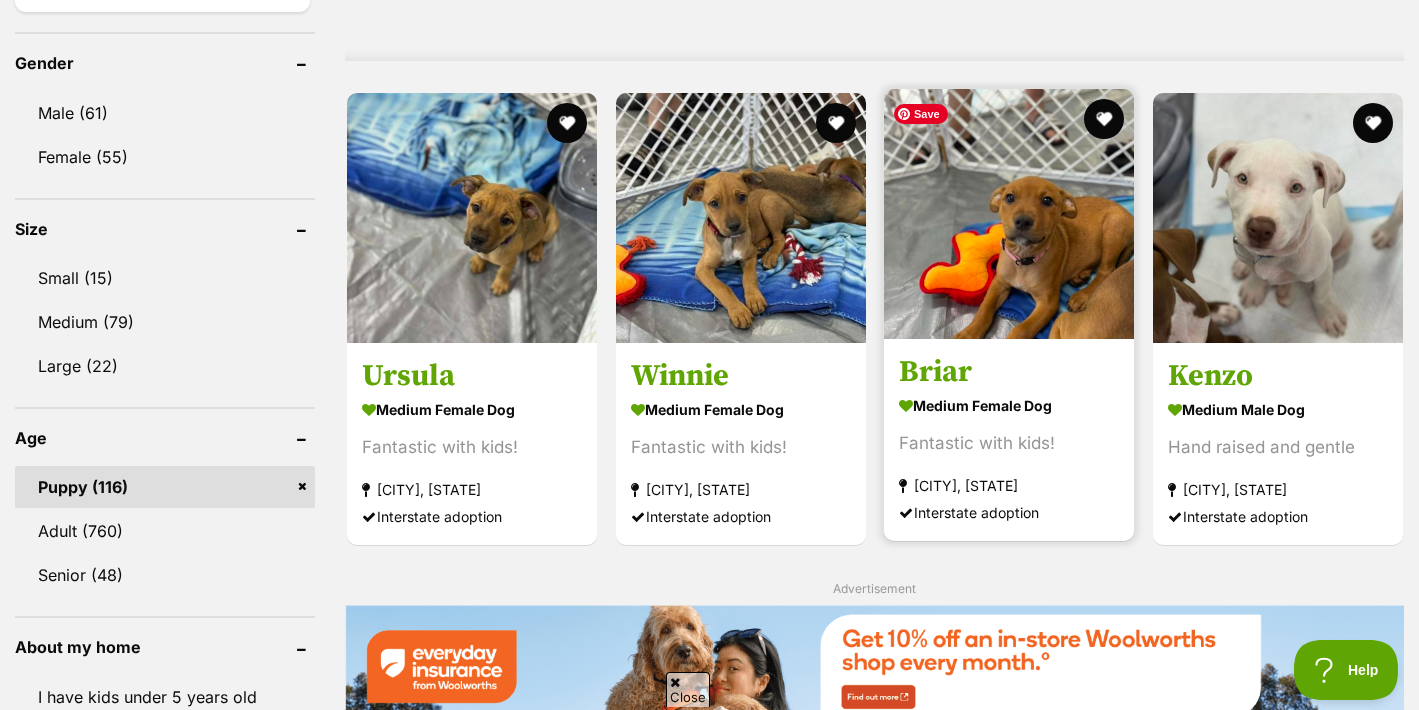 click at bounding box center [1009, 214] 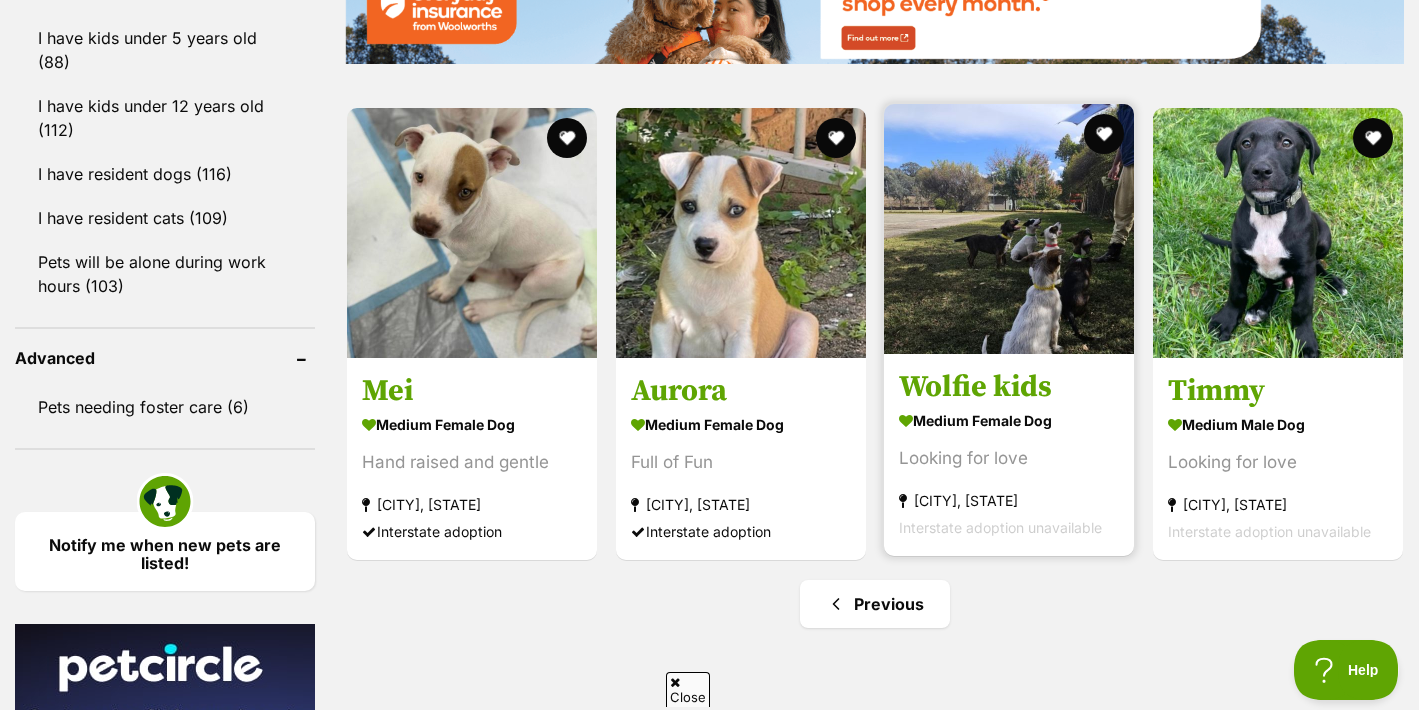 scroll, scrollTop: 2354, scrollLeft: 0, axis: vertical 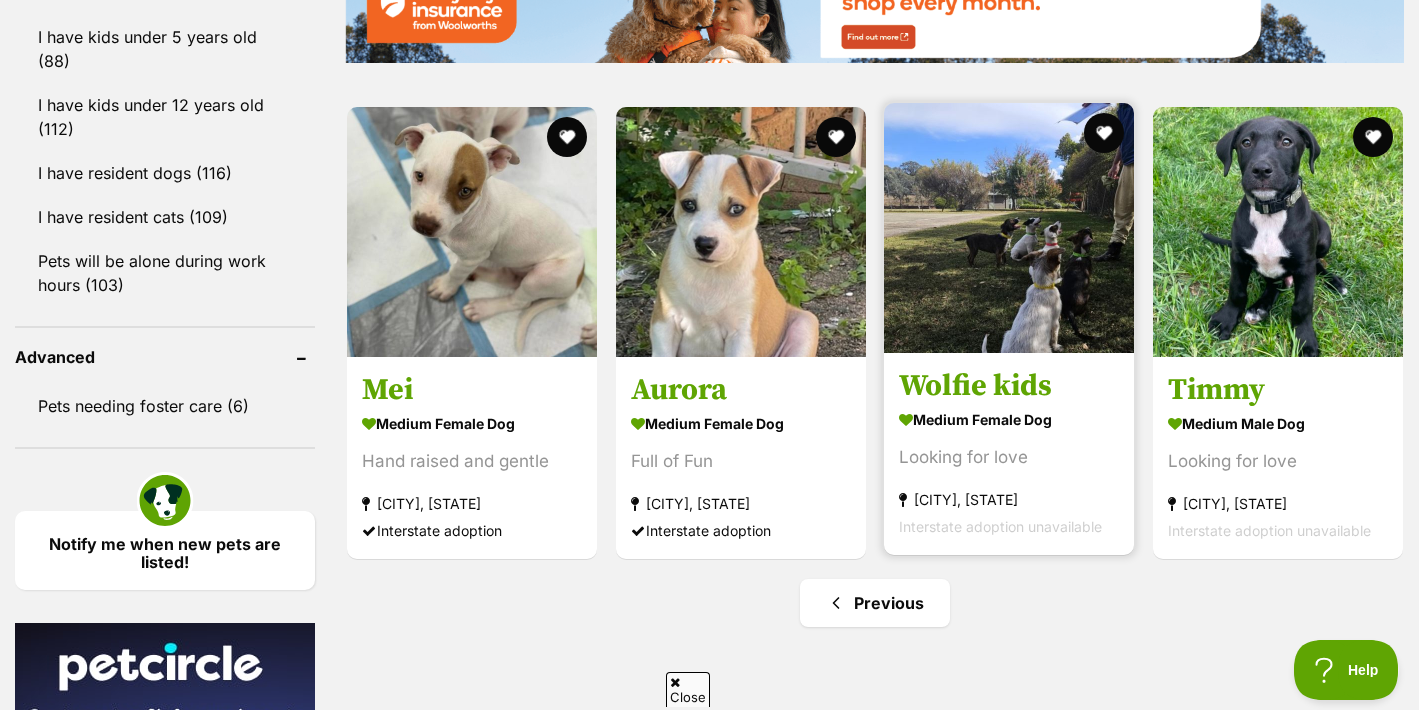 click on "Wolfie kids" at bounding box center [1009, 386] 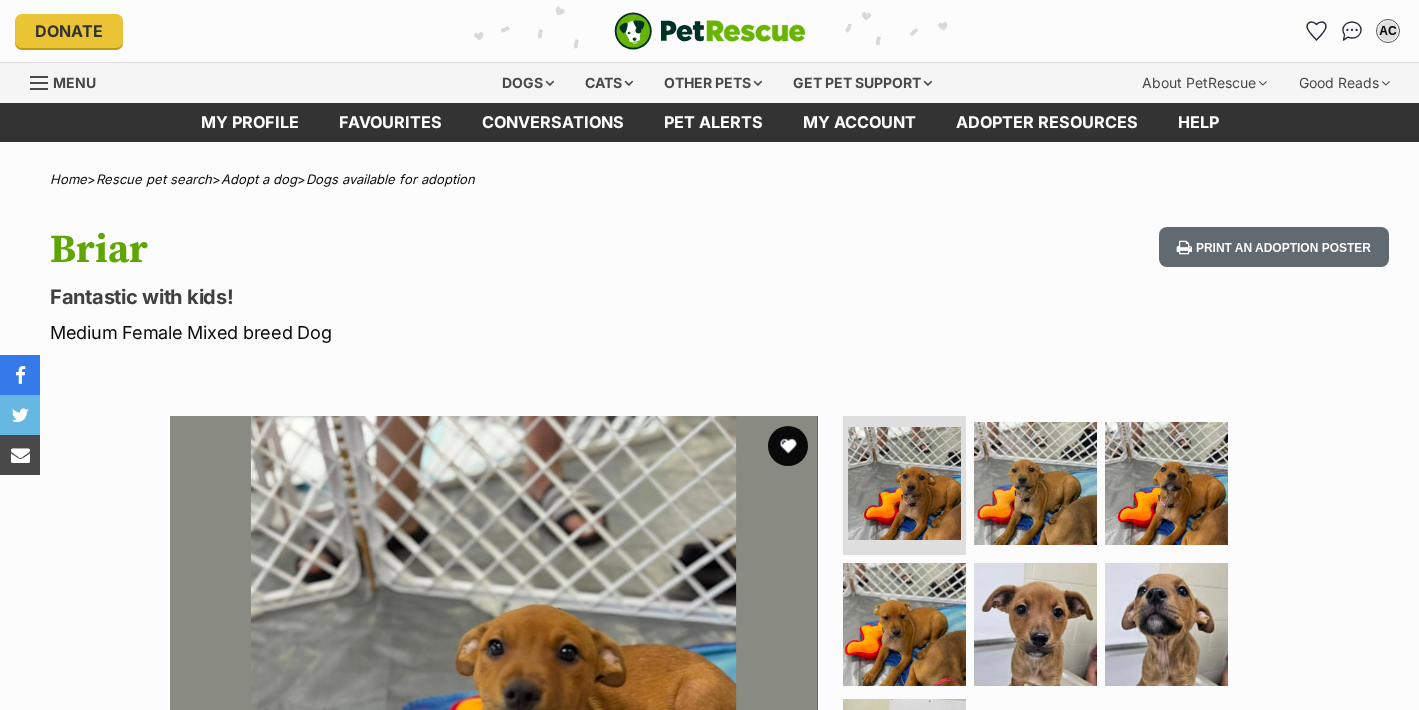 scroll, scrollTop: 0, scrollLeft: 0, axis: both 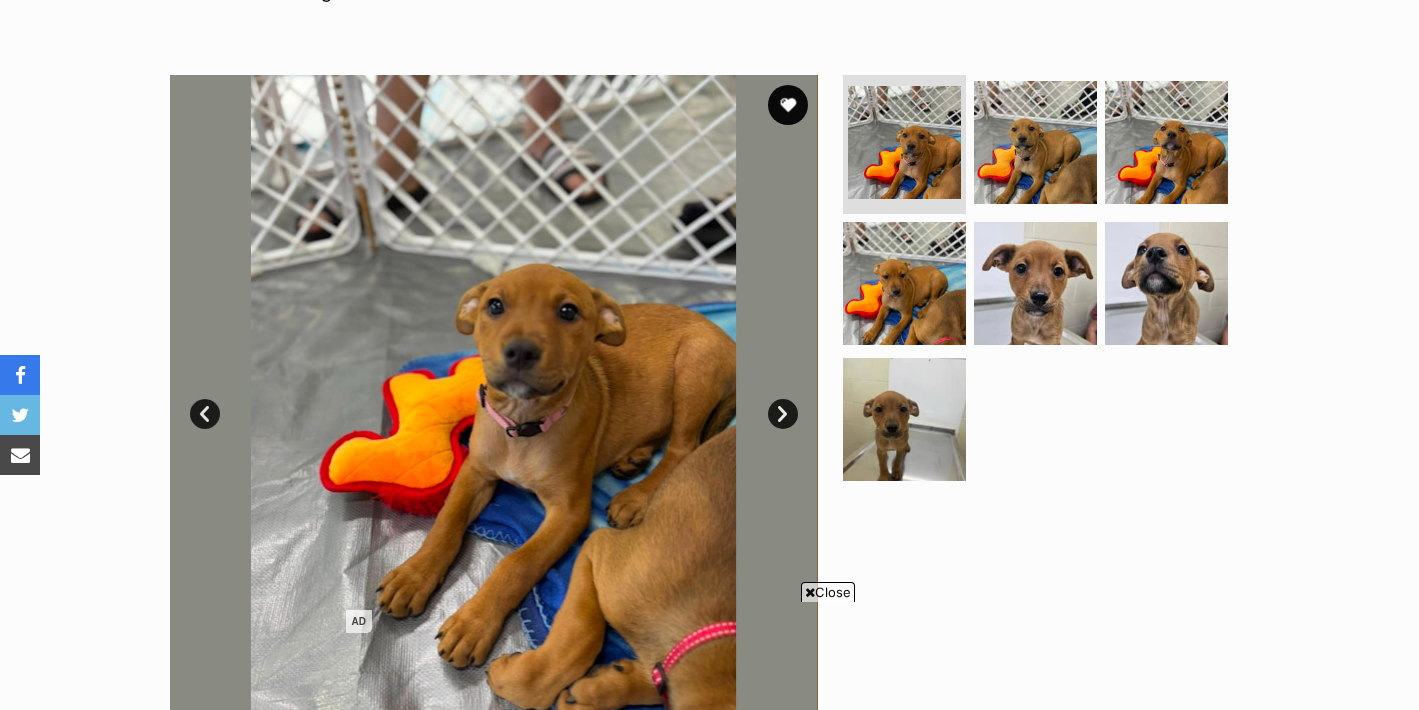 click on "Next" at bounding box center (783, 414) 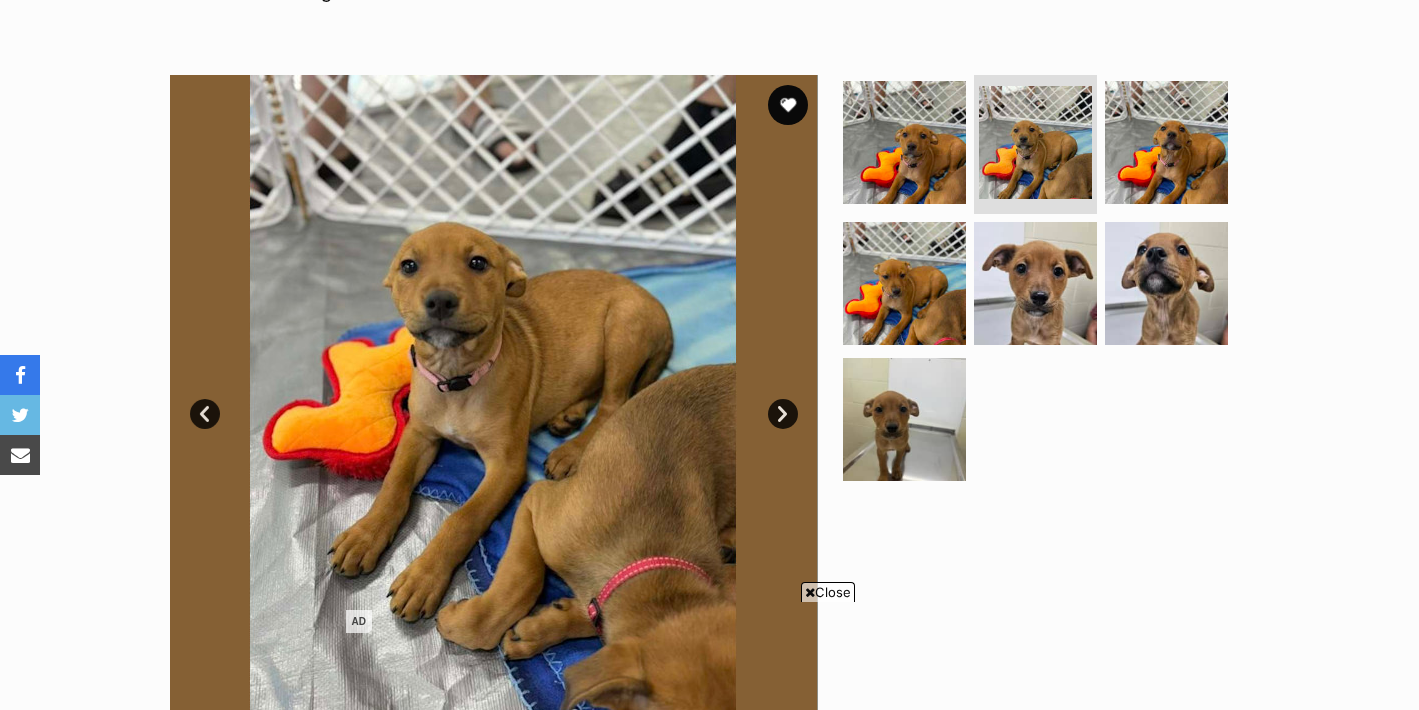 click on "Next" at bounding box center (783, 414) 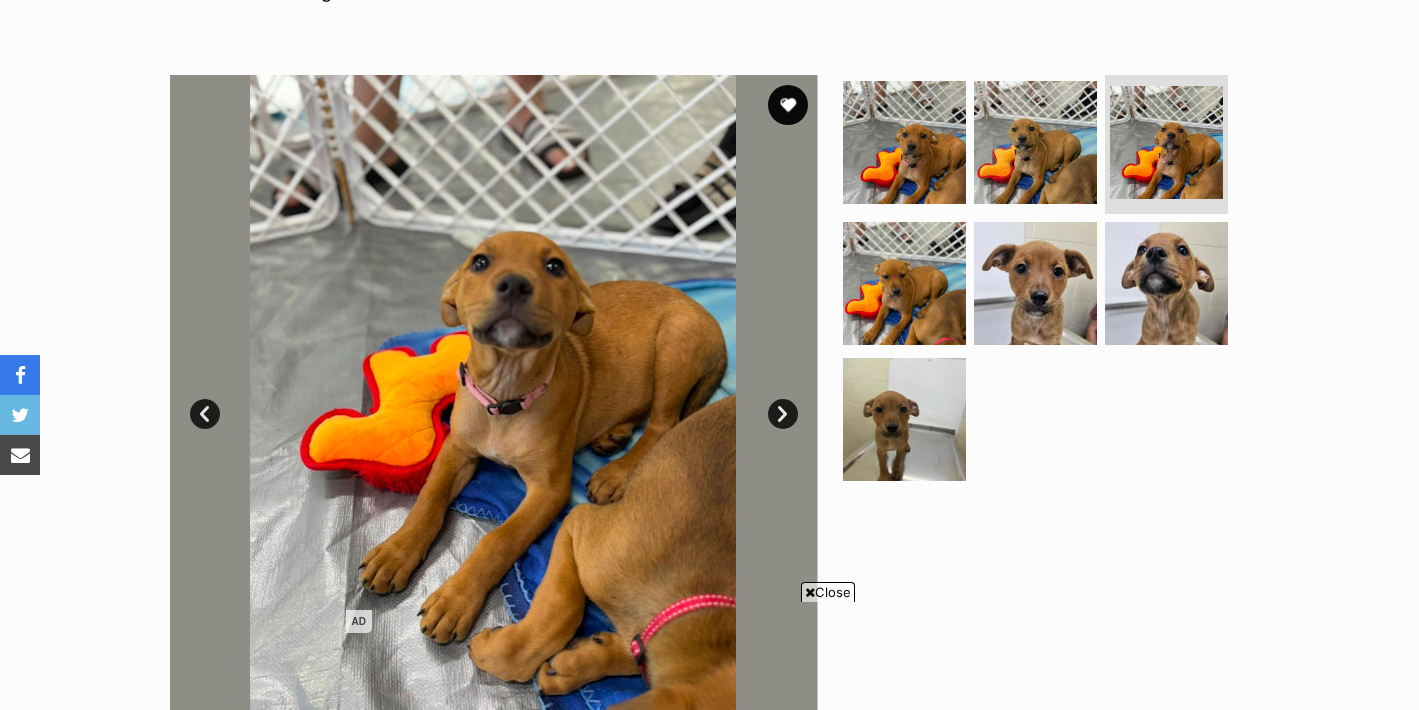 click on "Next" at bounding box center (783, 414) 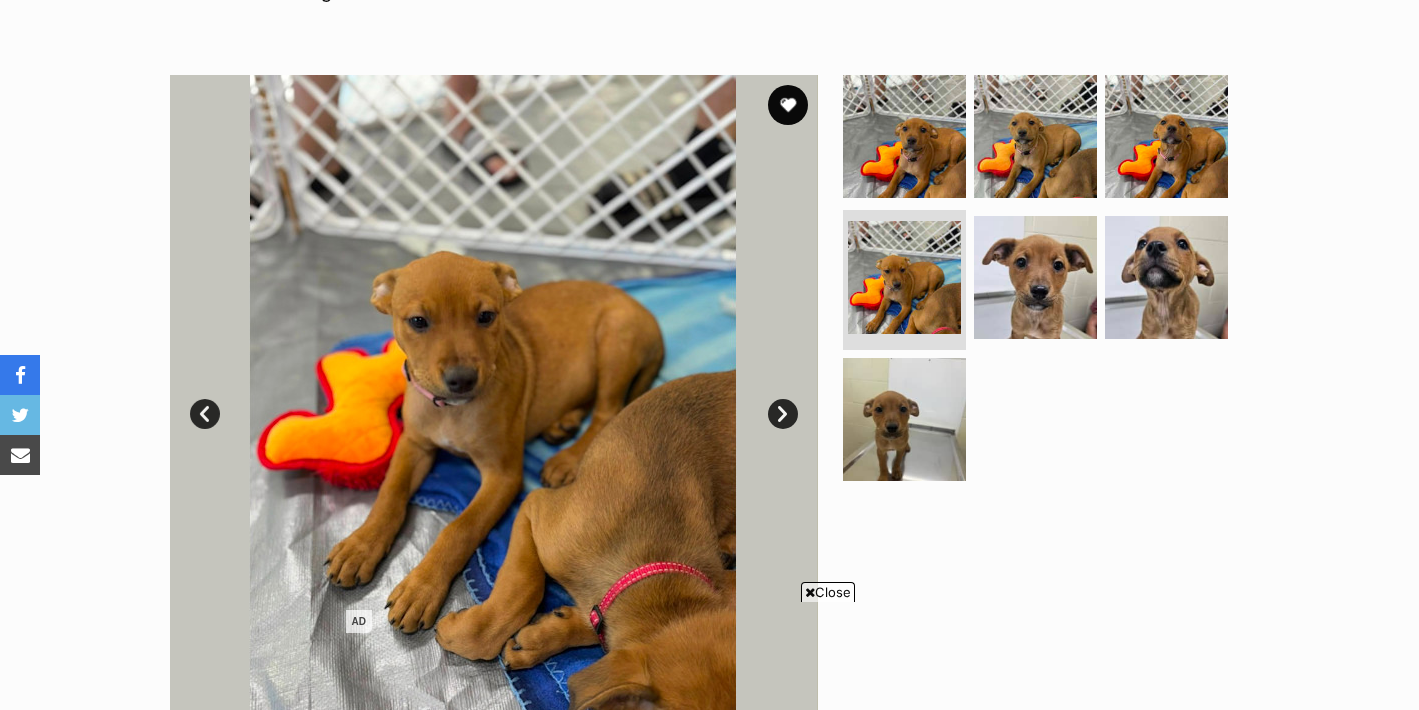 click on "Next" at bounding box center (783, 414) 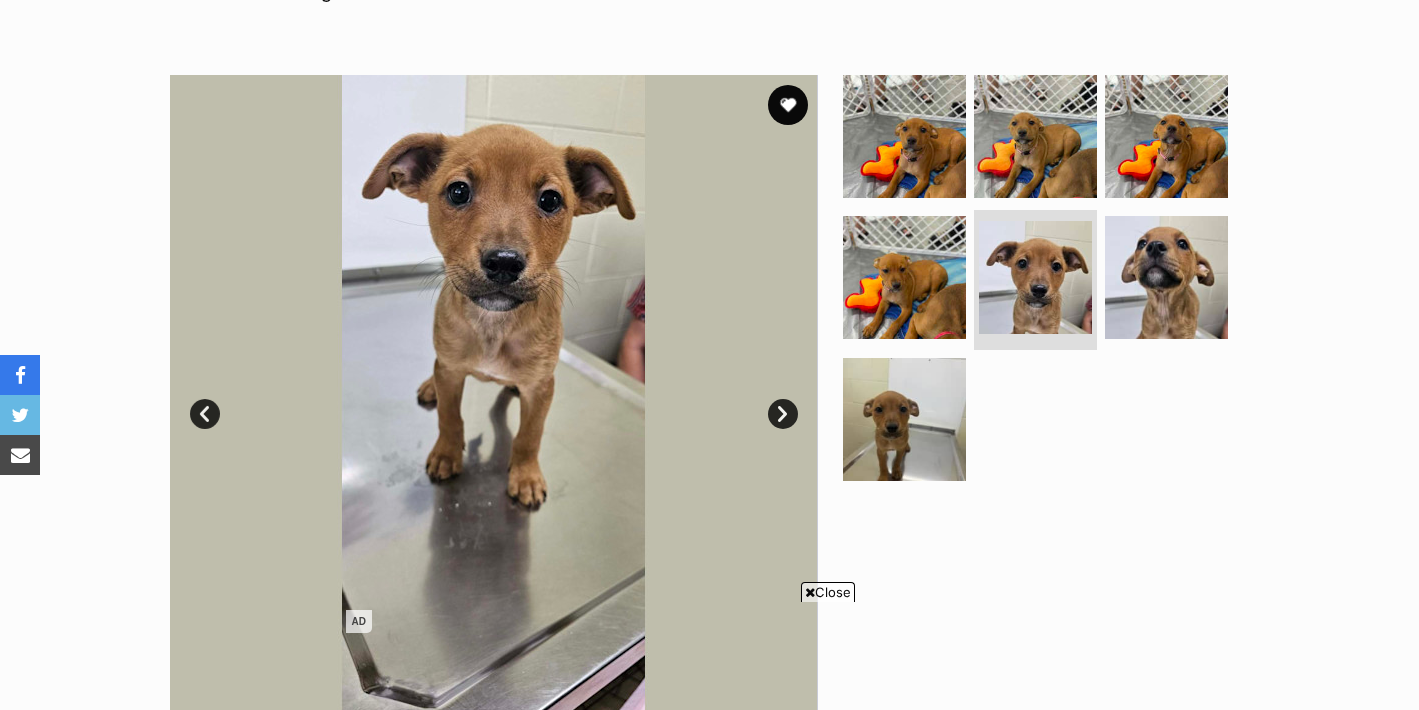 click on "Next" at bounding box center (783, 414) 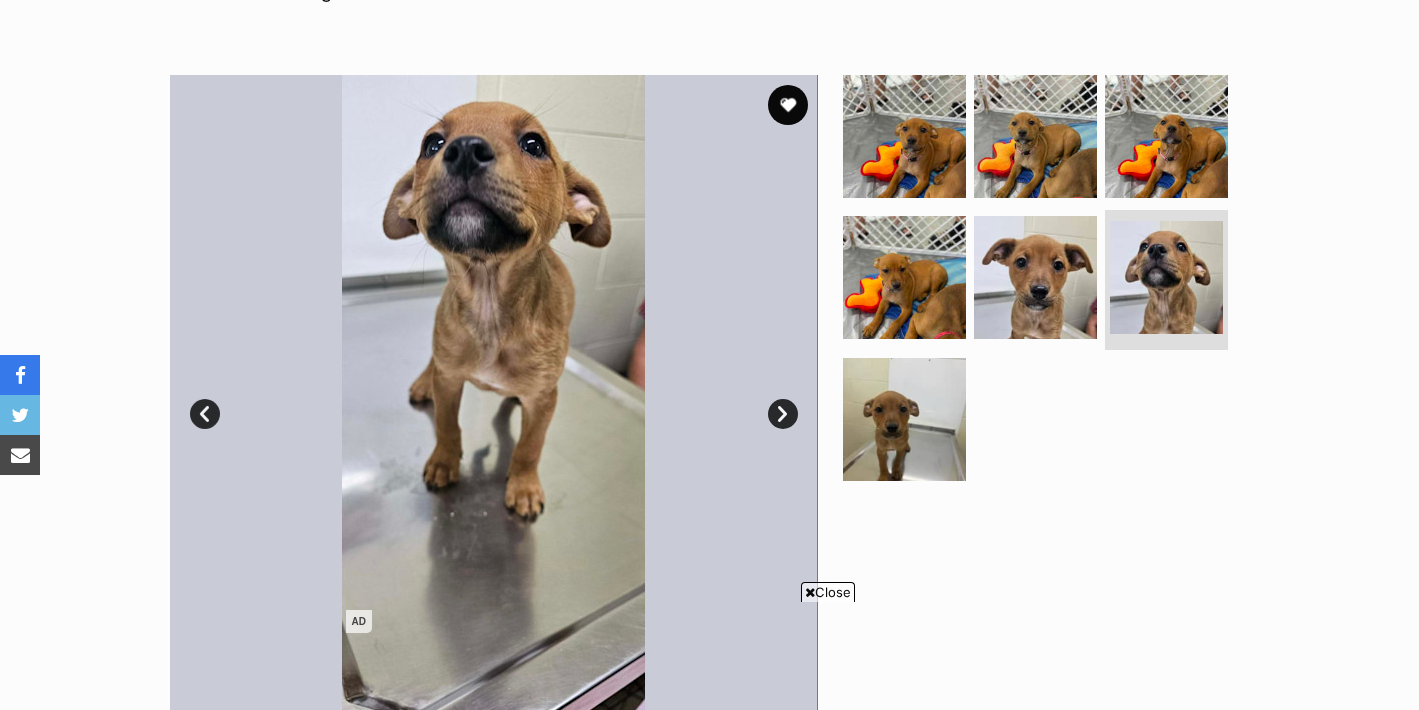 click on "Next" at bounding box center [783, 414] 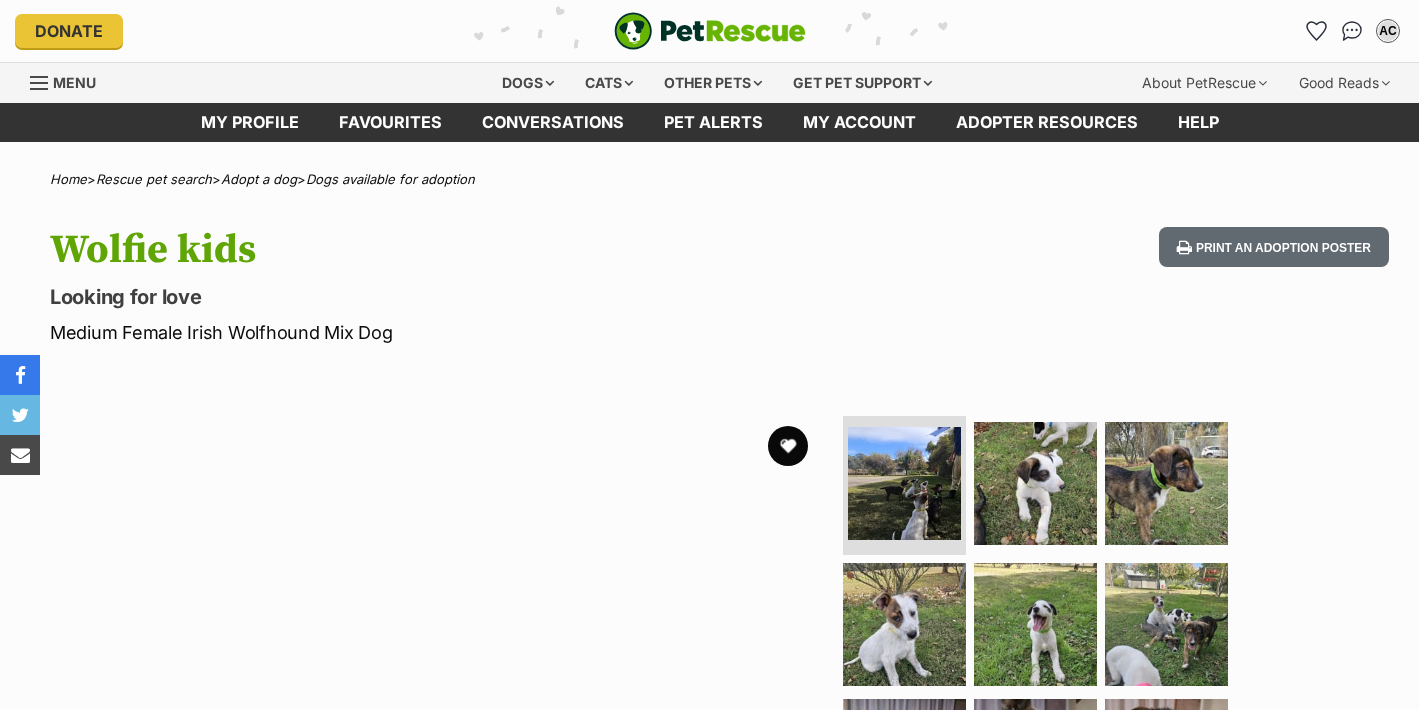 scroll, scrollTop: 0, scrollLeft: 0, axis: both 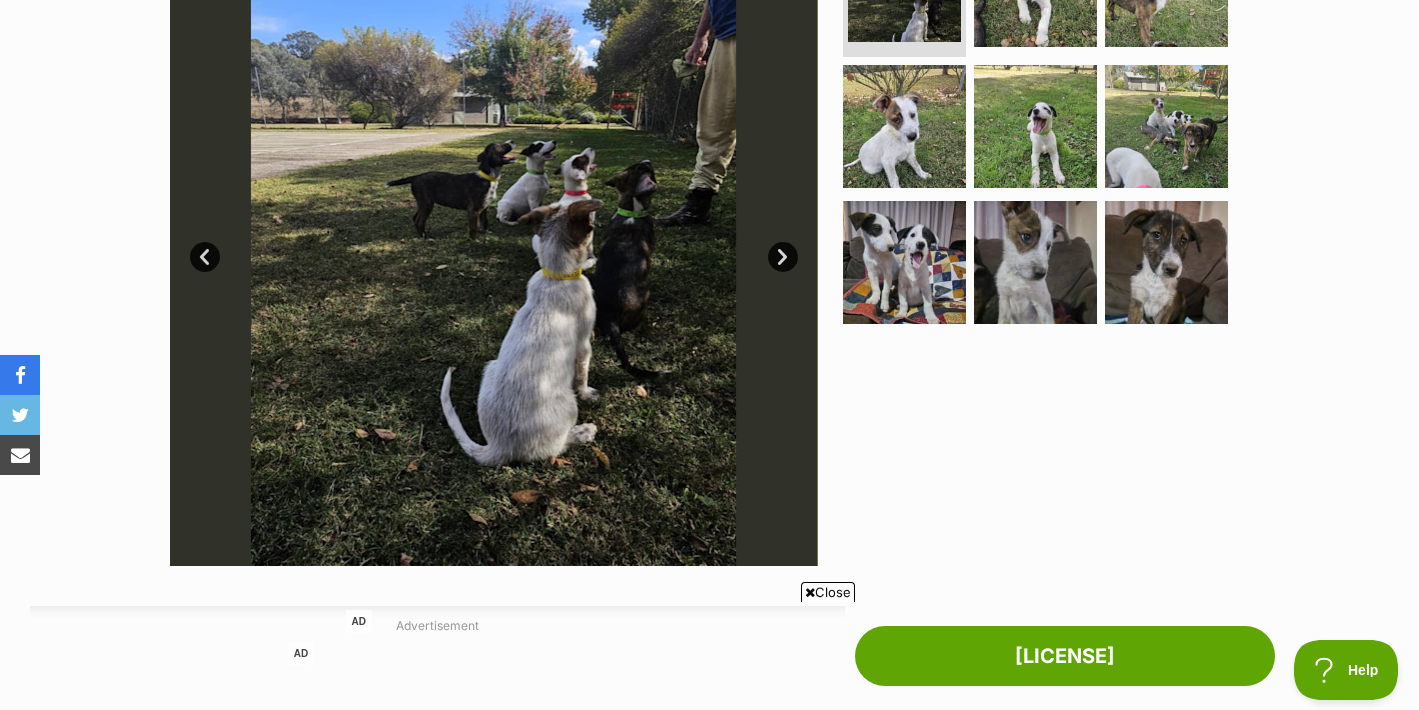 click on "Next" at bounding box center [783, 257] 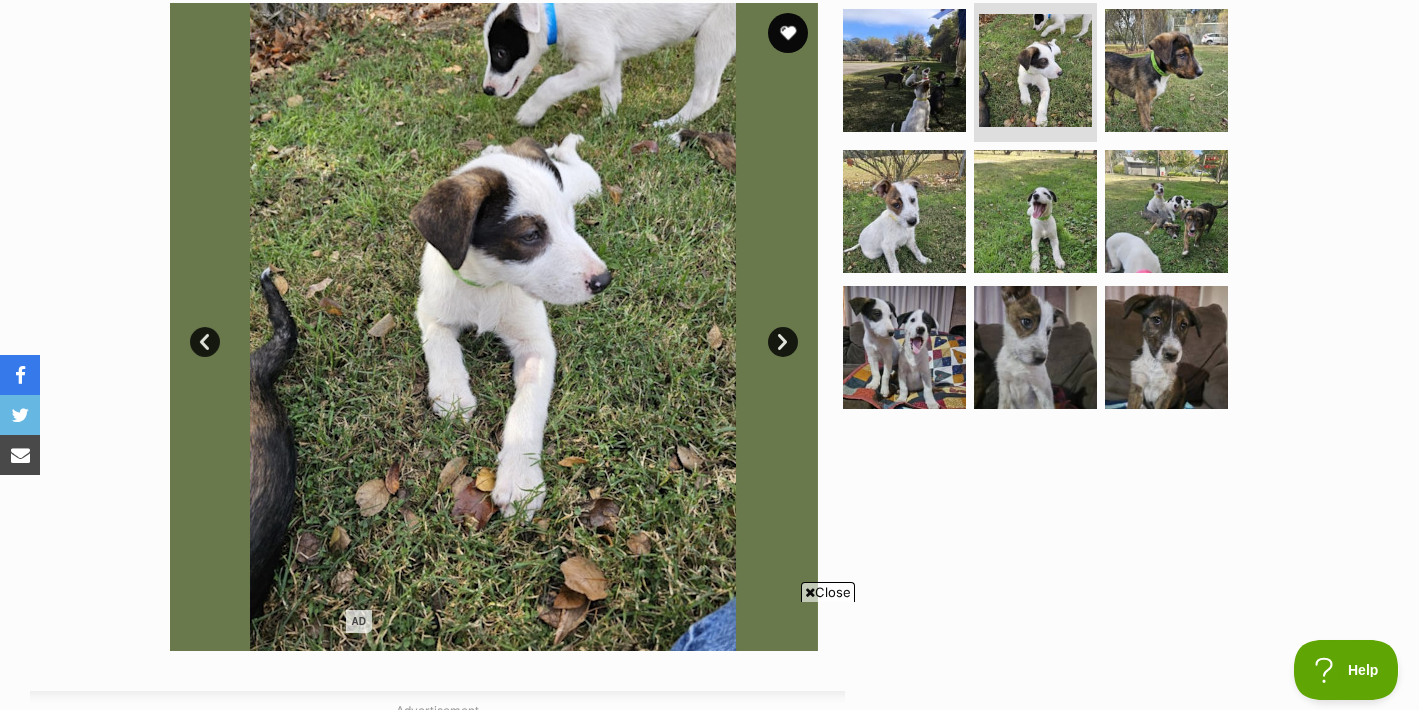 scroll, scrollTop: 411, scrollLeft: 0, axis: vertical 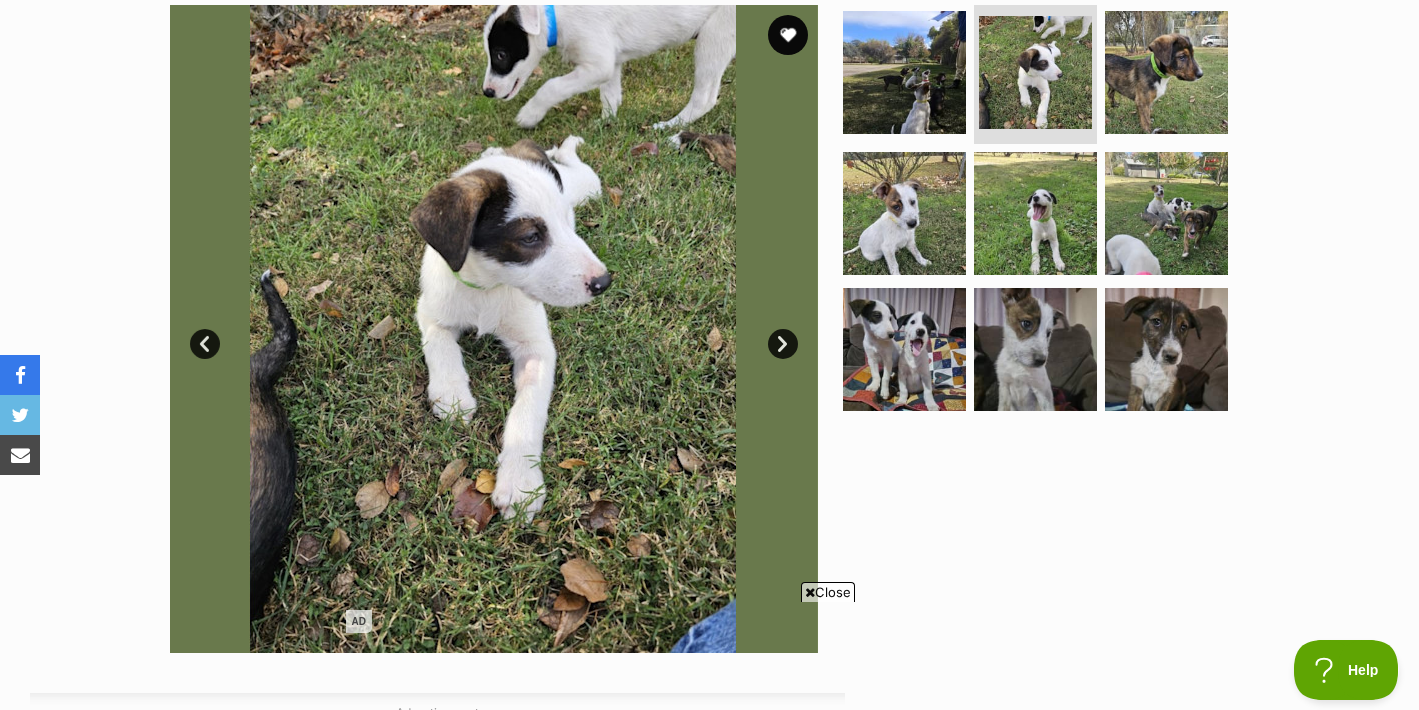 click on "Next" at bounding box center [783, 344] 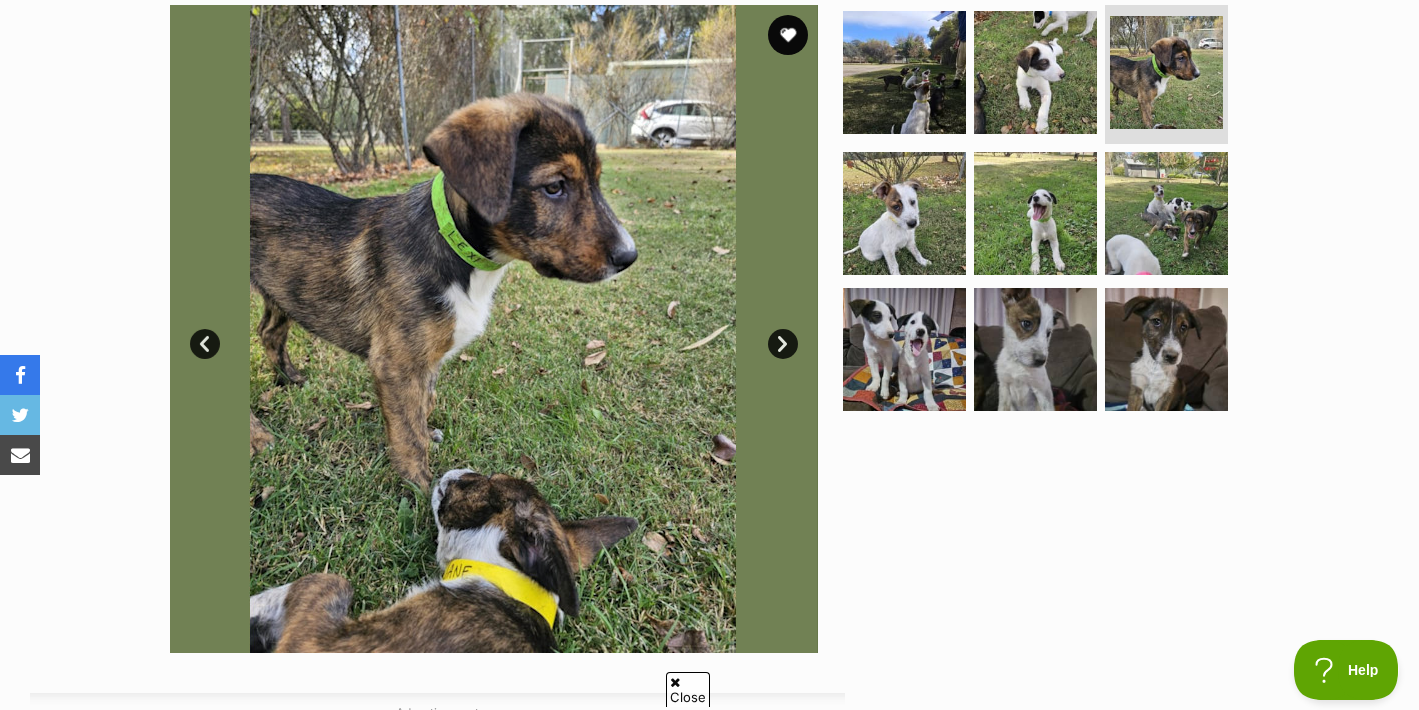 click on "Next" at bounding box center [783, 344] 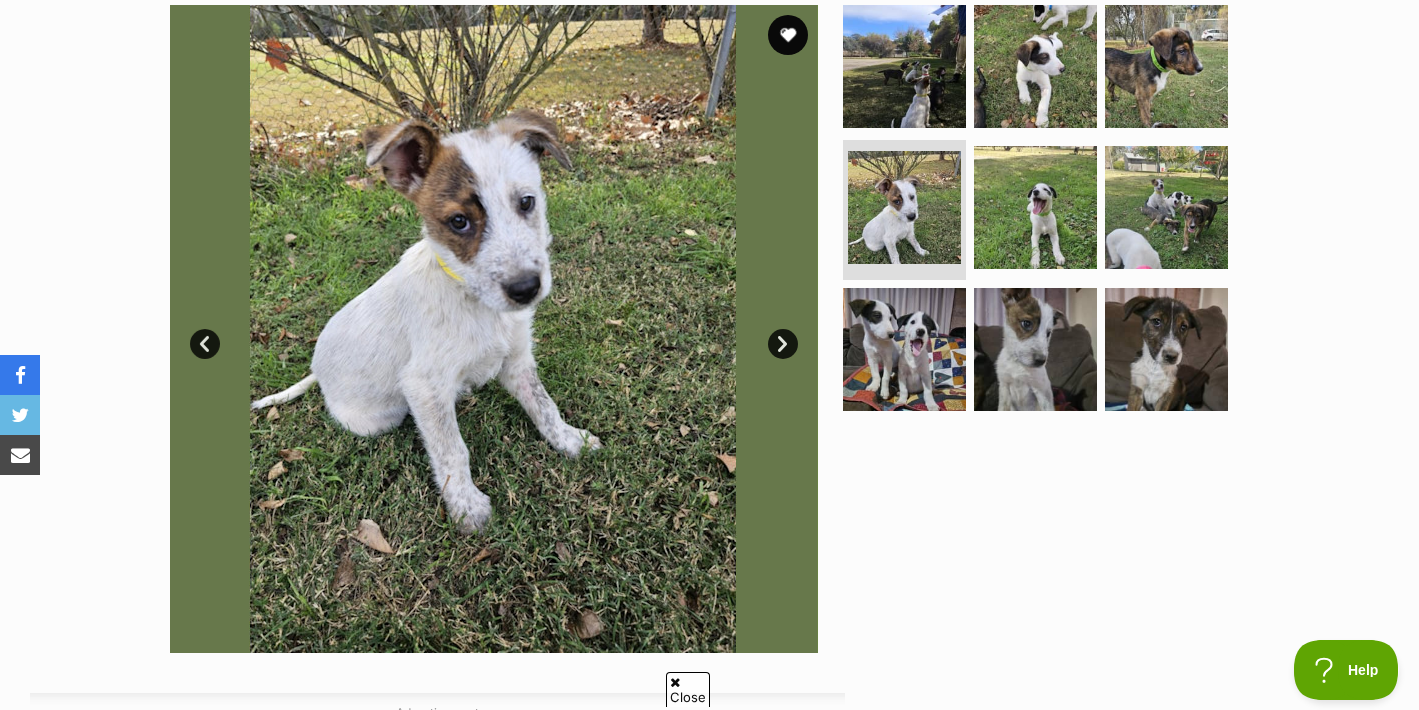 click on "Next" at bounding box center (783, 344) 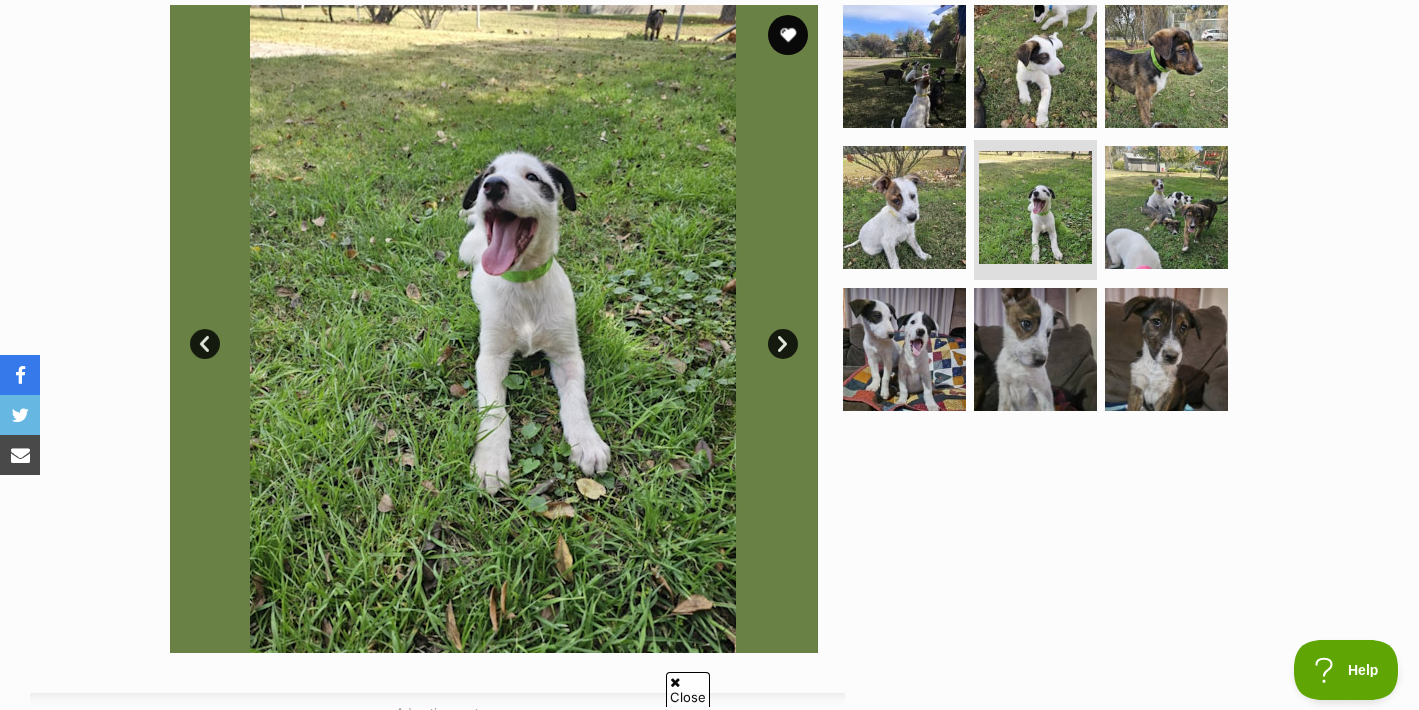 click on "Next" at bounding box center (783, 344) 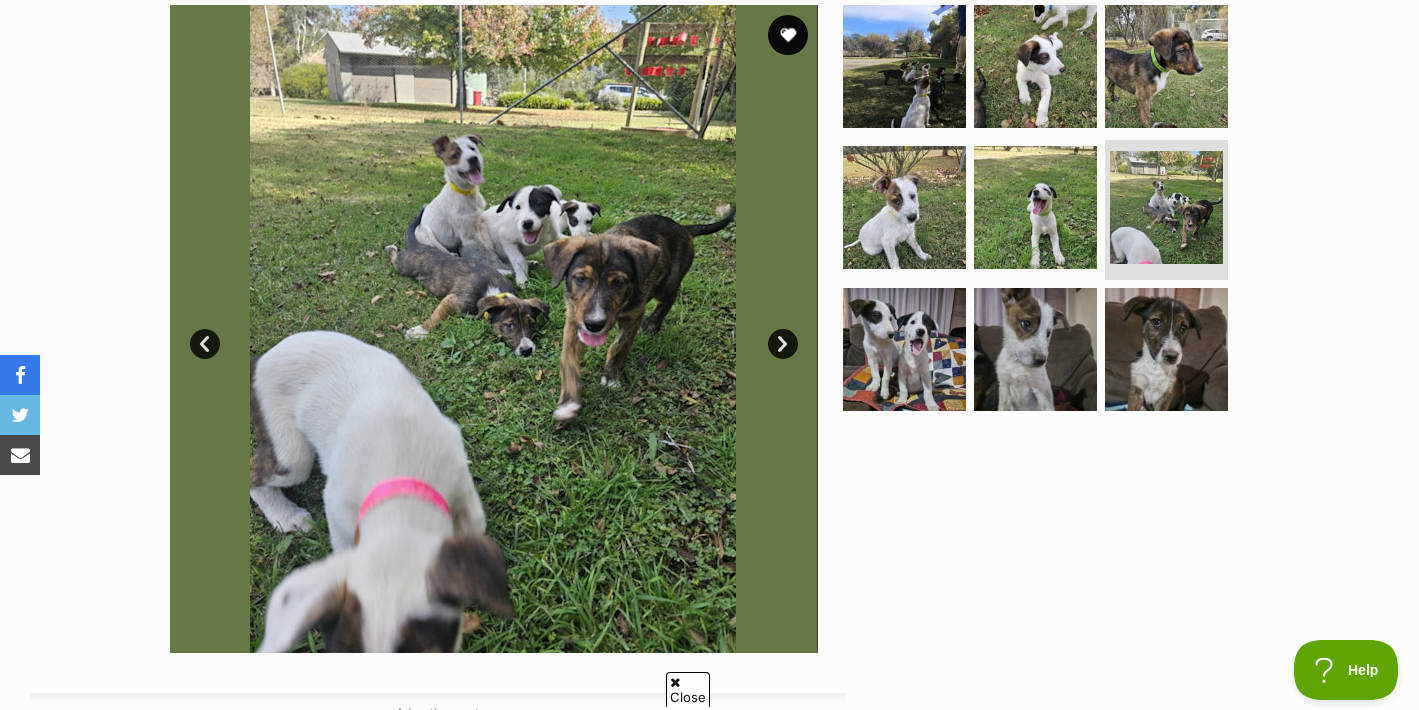 click on "Next" at bounding box center [783, 344] 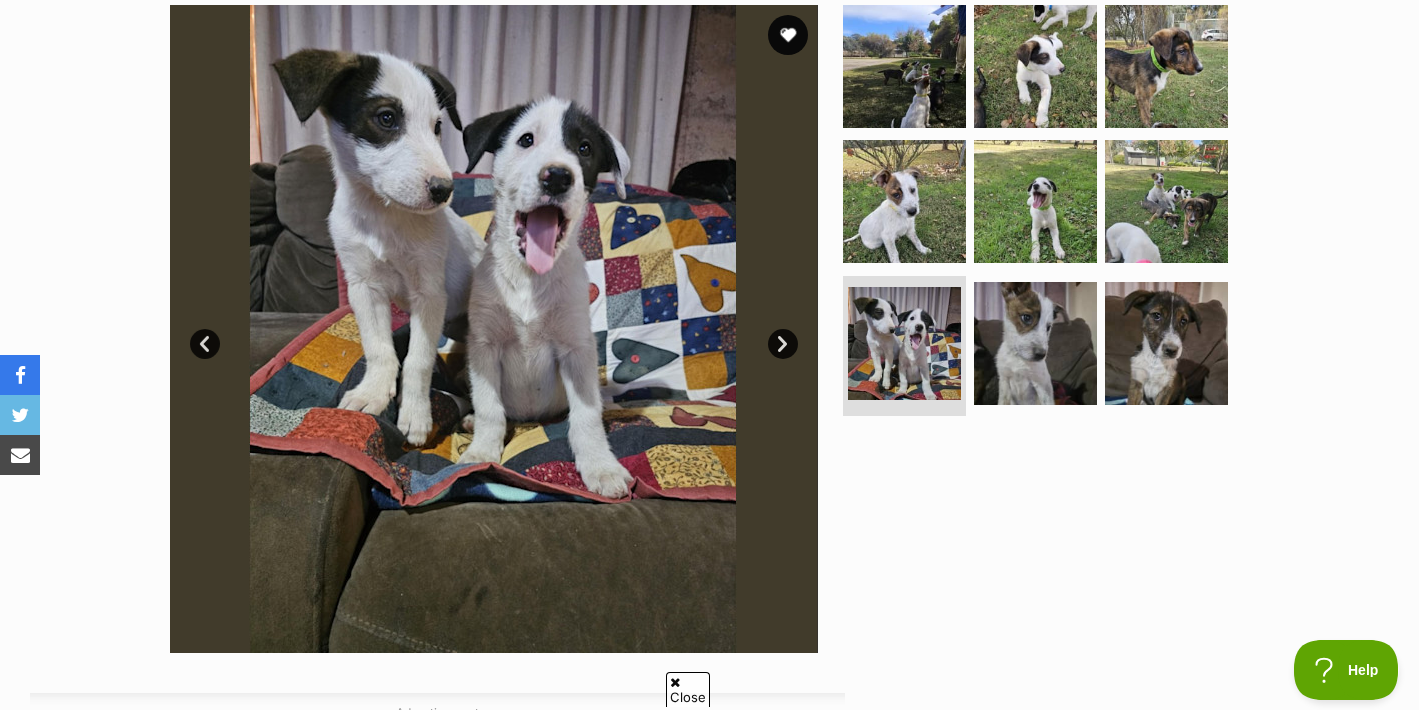 click on "Next" at bounding box center (783, 344) 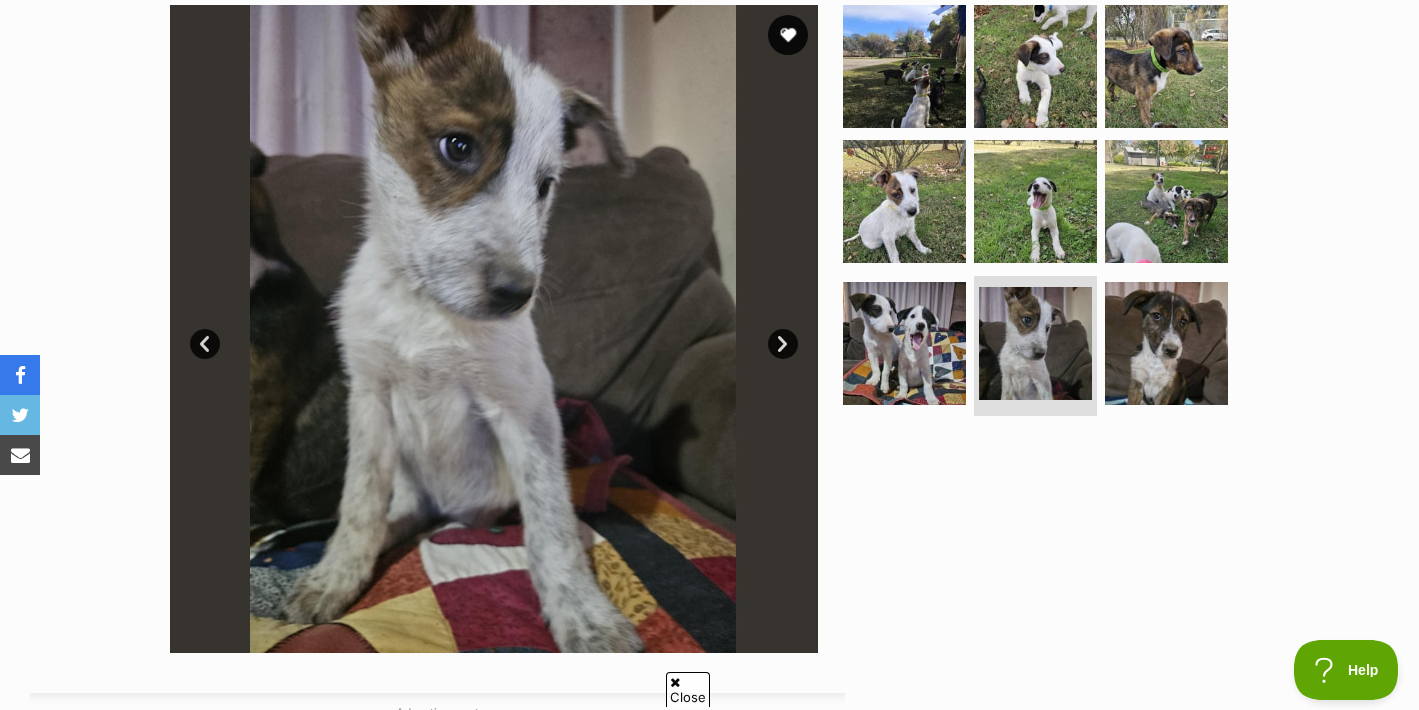 click on "Next" at bounding box center [783, 344] 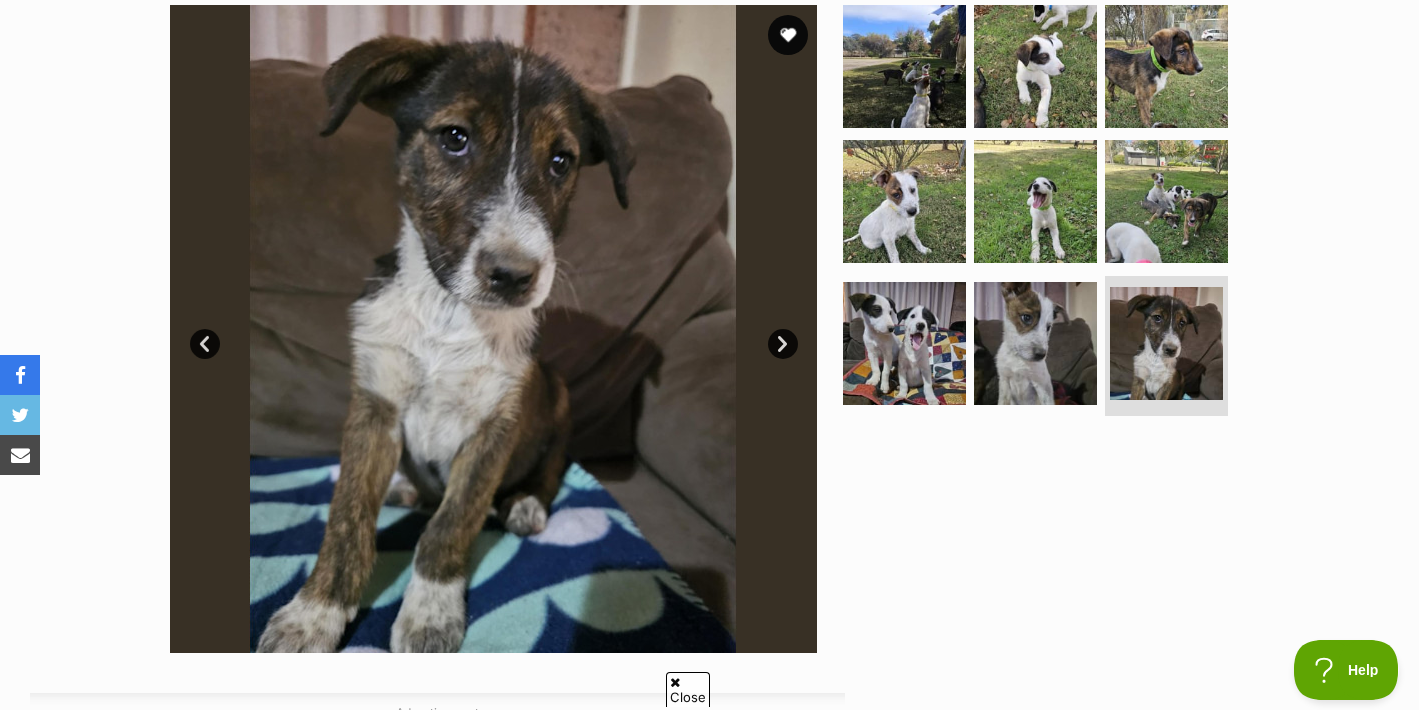 click on "Next" at bounding box center (783, 344) 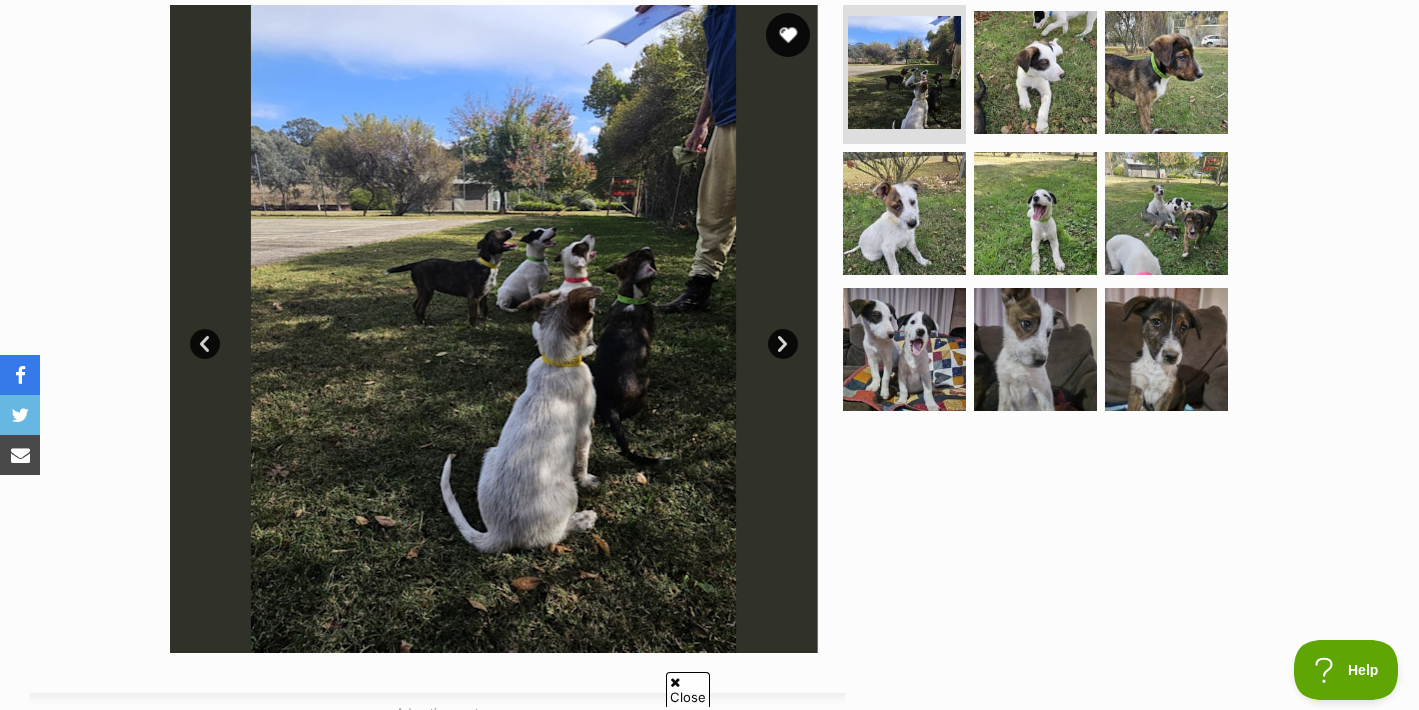 click at bounding box center [788, 35] 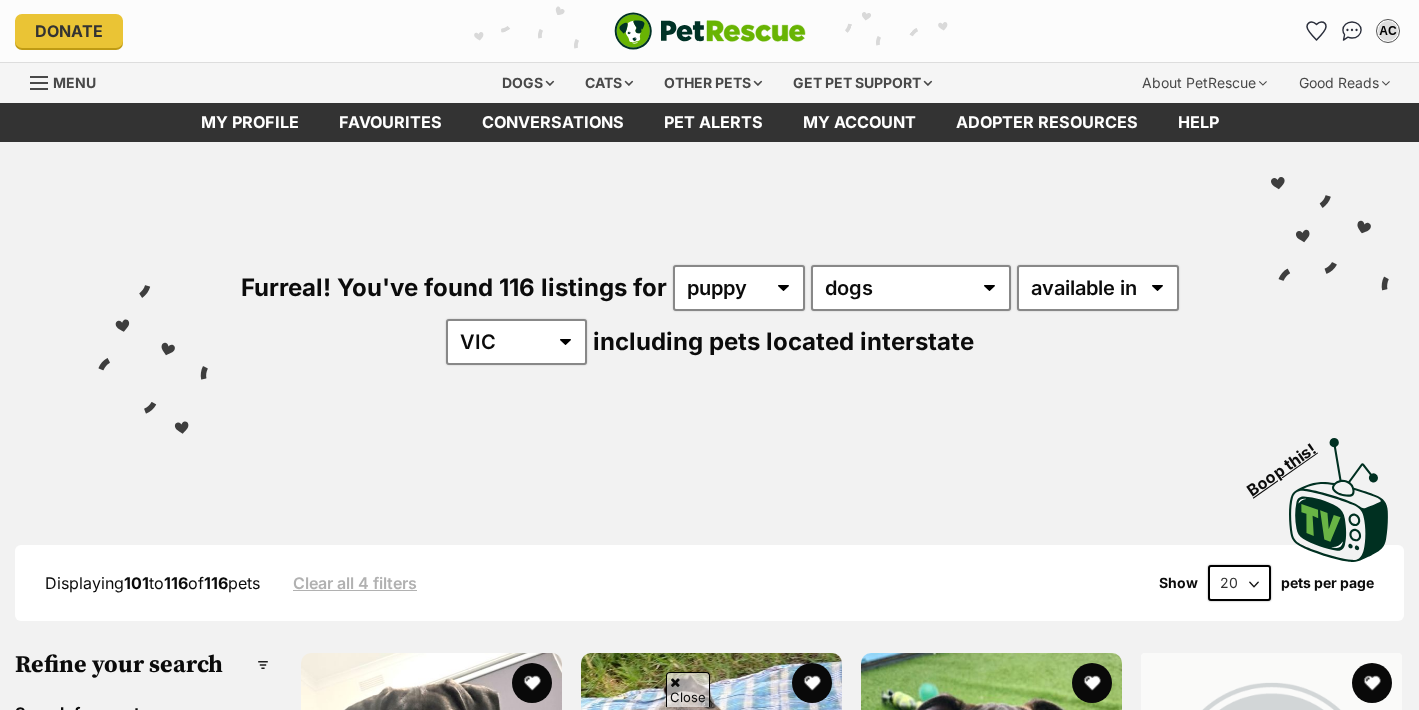 scroll, scrollTop: 2354, scrollLeft: 0, axis: vertical 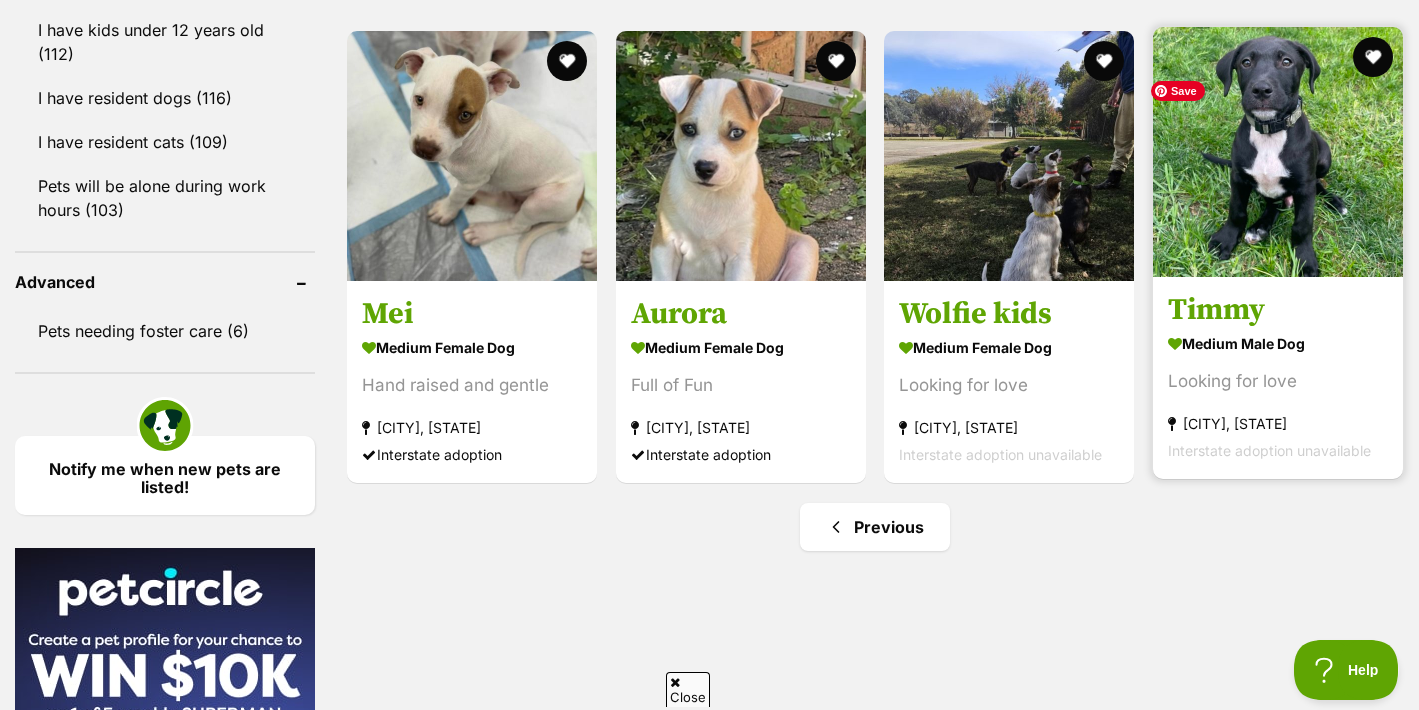click at bounding box center [1278, 152] 